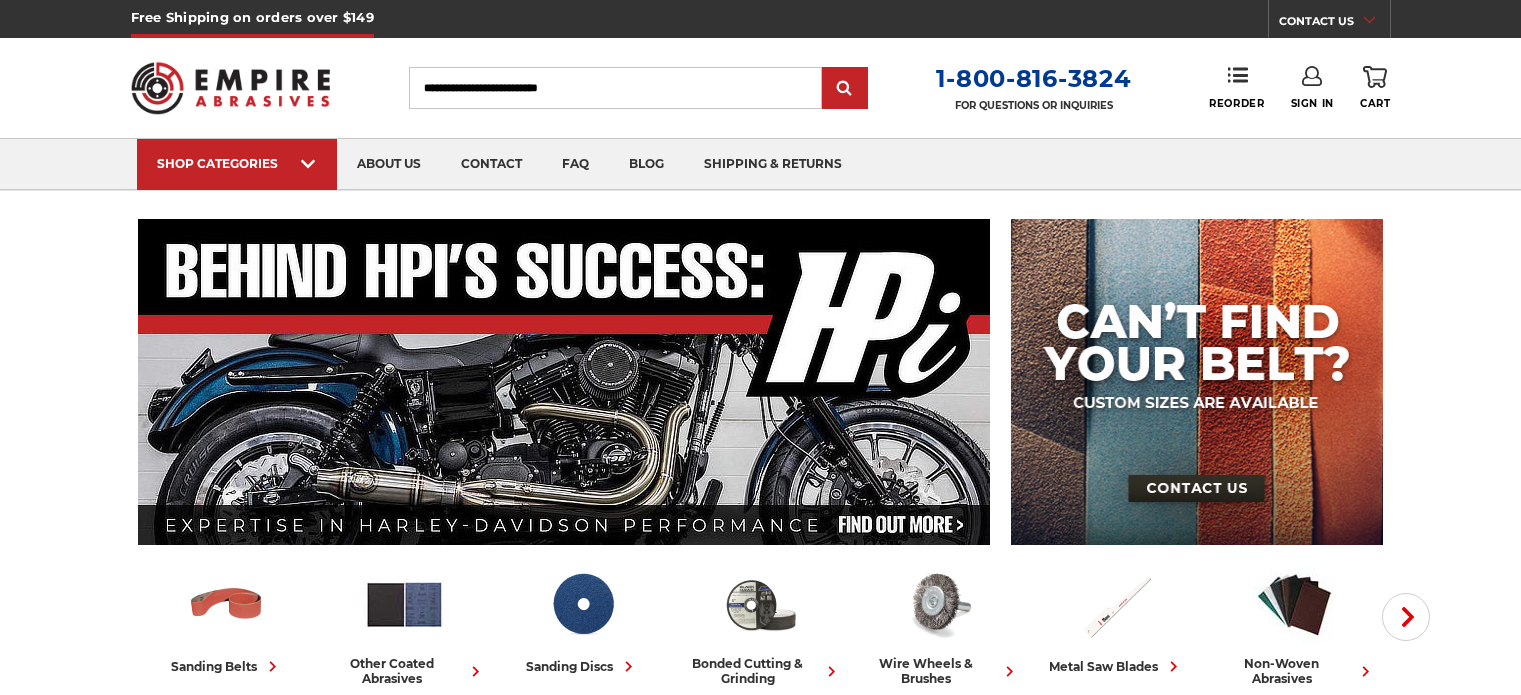 scroll, scrollTop: 0, scrollLeft: 0, axis: both 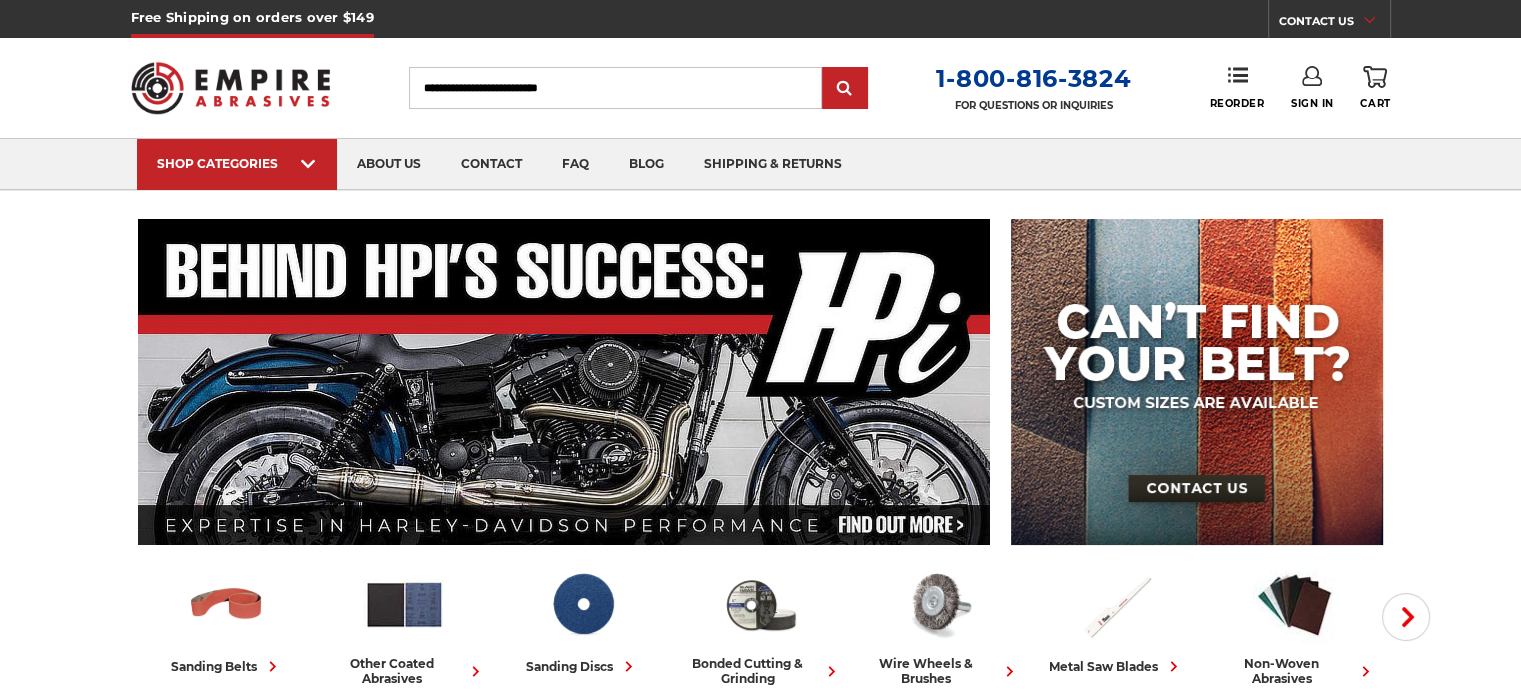 click on "Search" at bounding box center [615, 88] 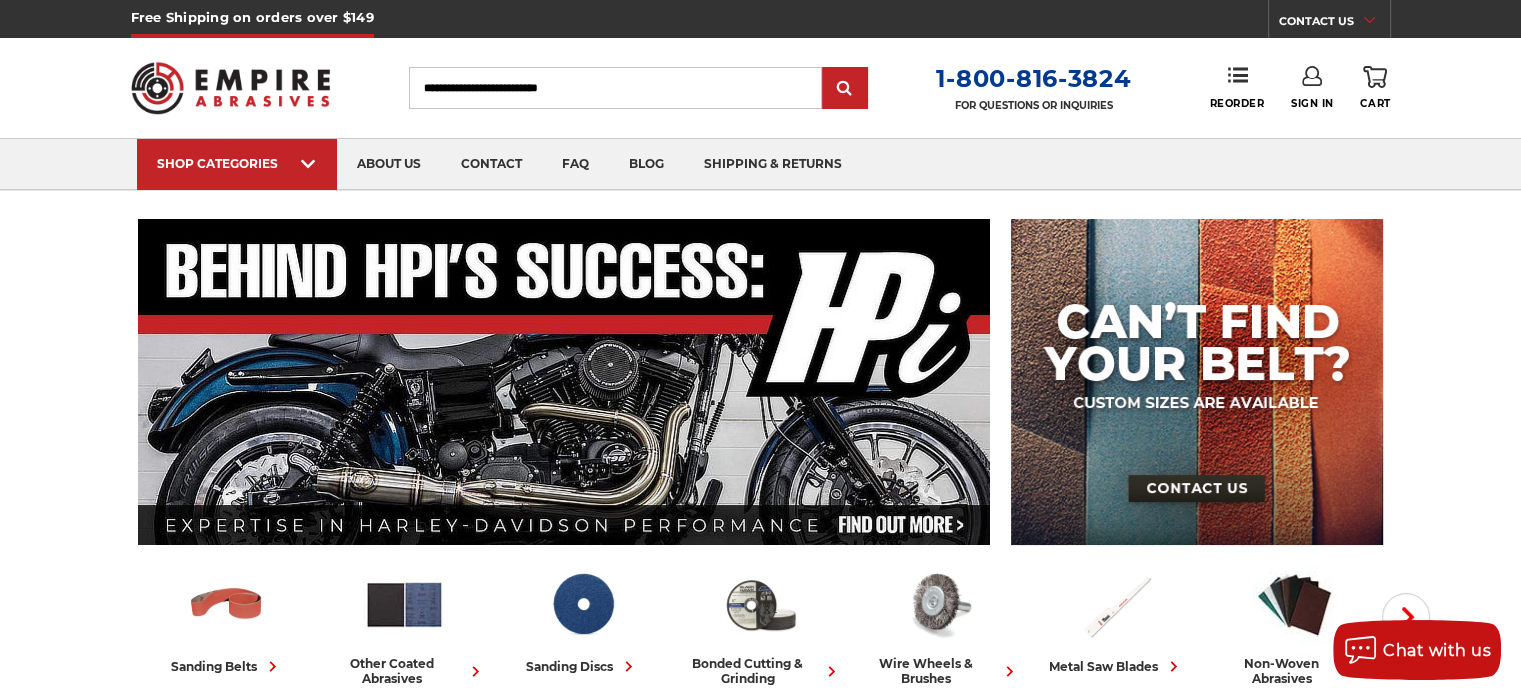 click 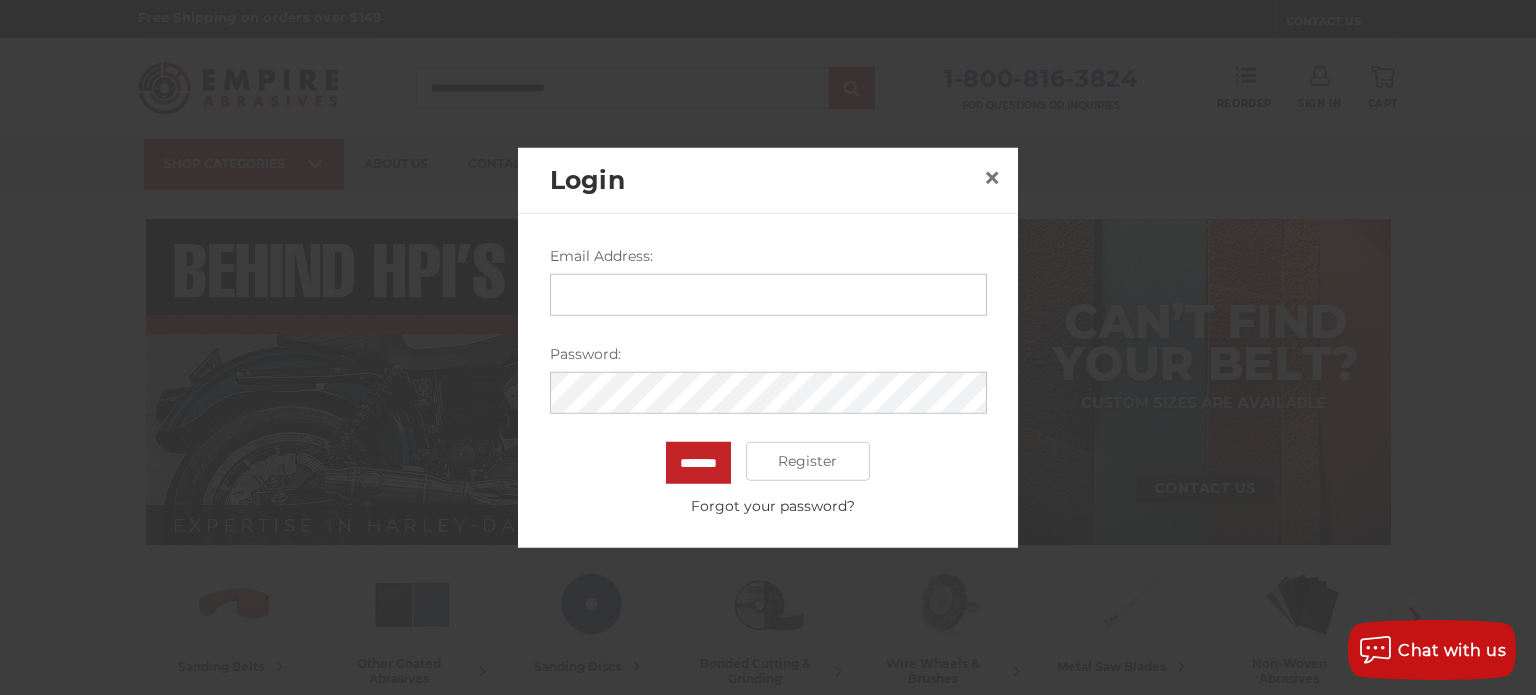 click on "Email Address:" at bounding box center (768, 294) 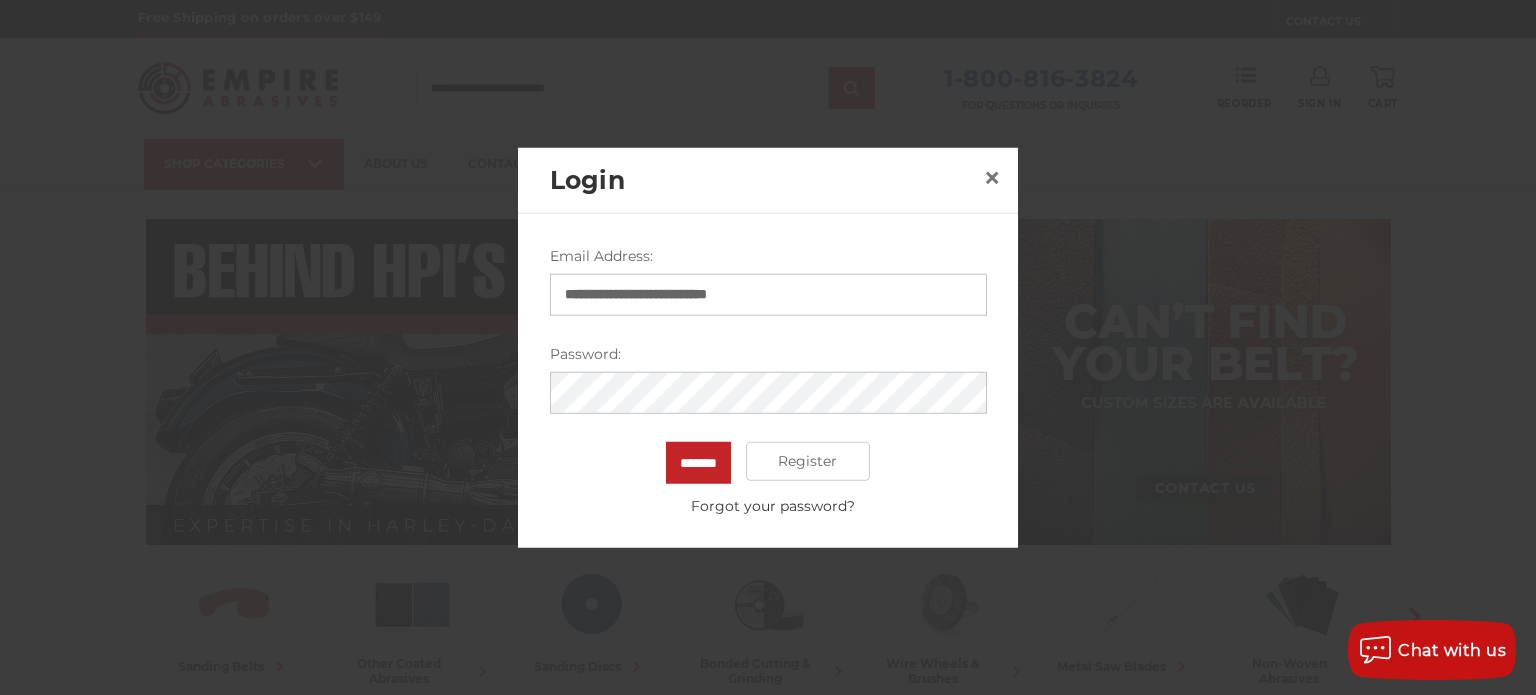 click on "**********" at bounding box center [768, 294] 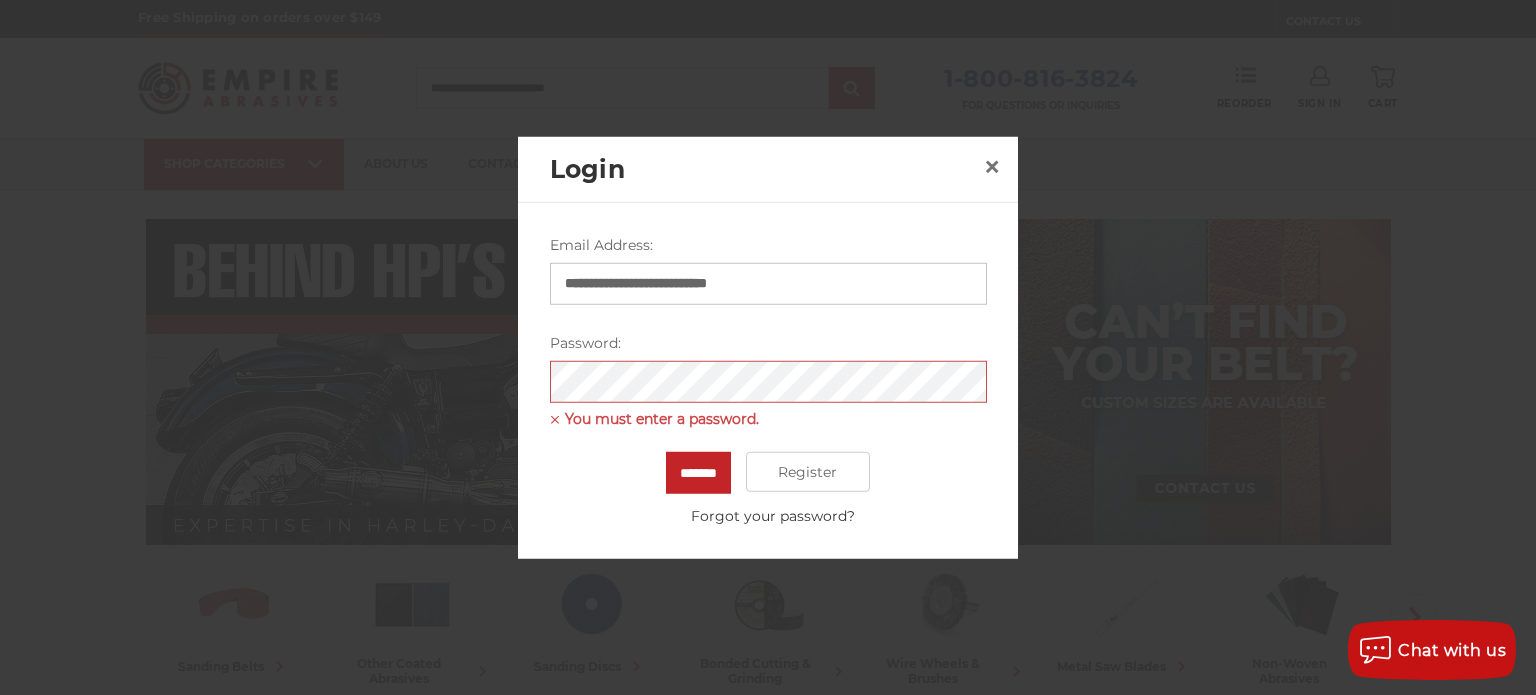 type on "**********" 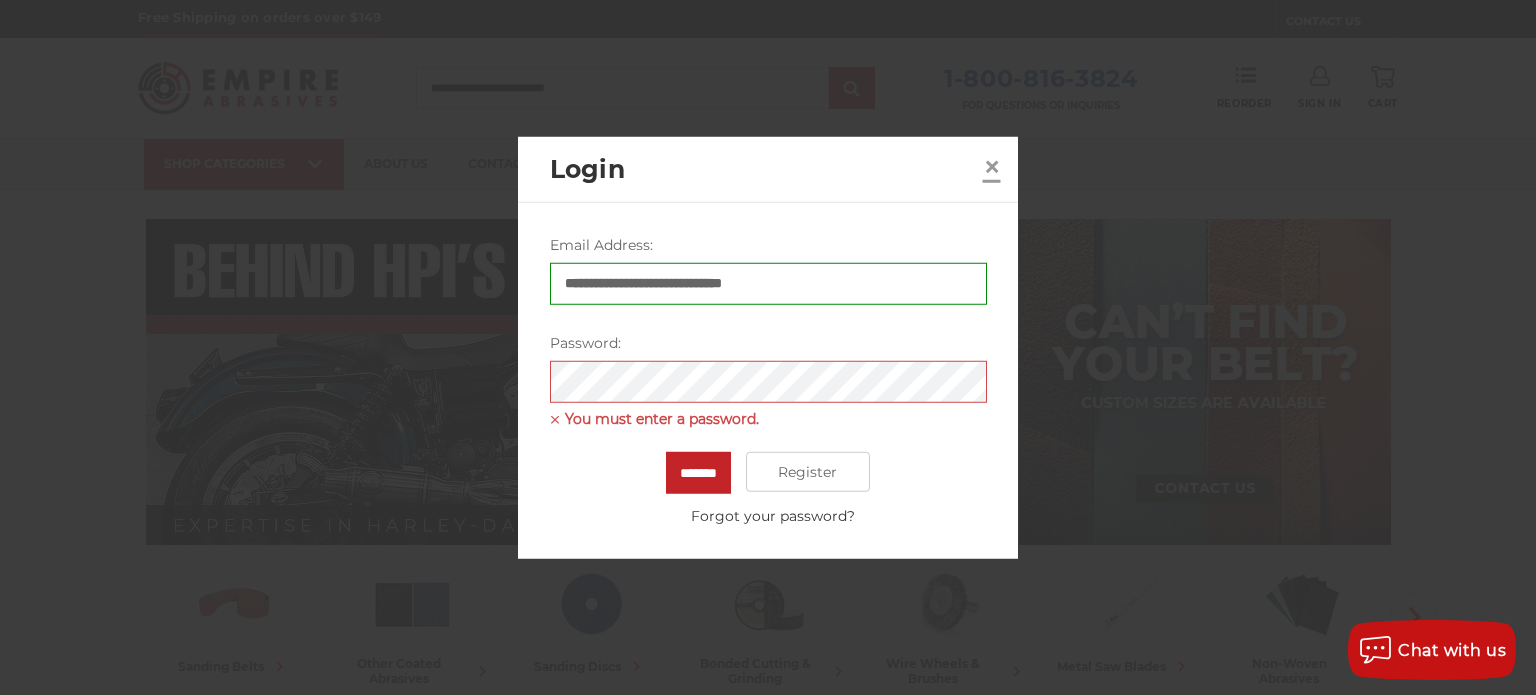 click on "×" at bounding box center (992, 166) 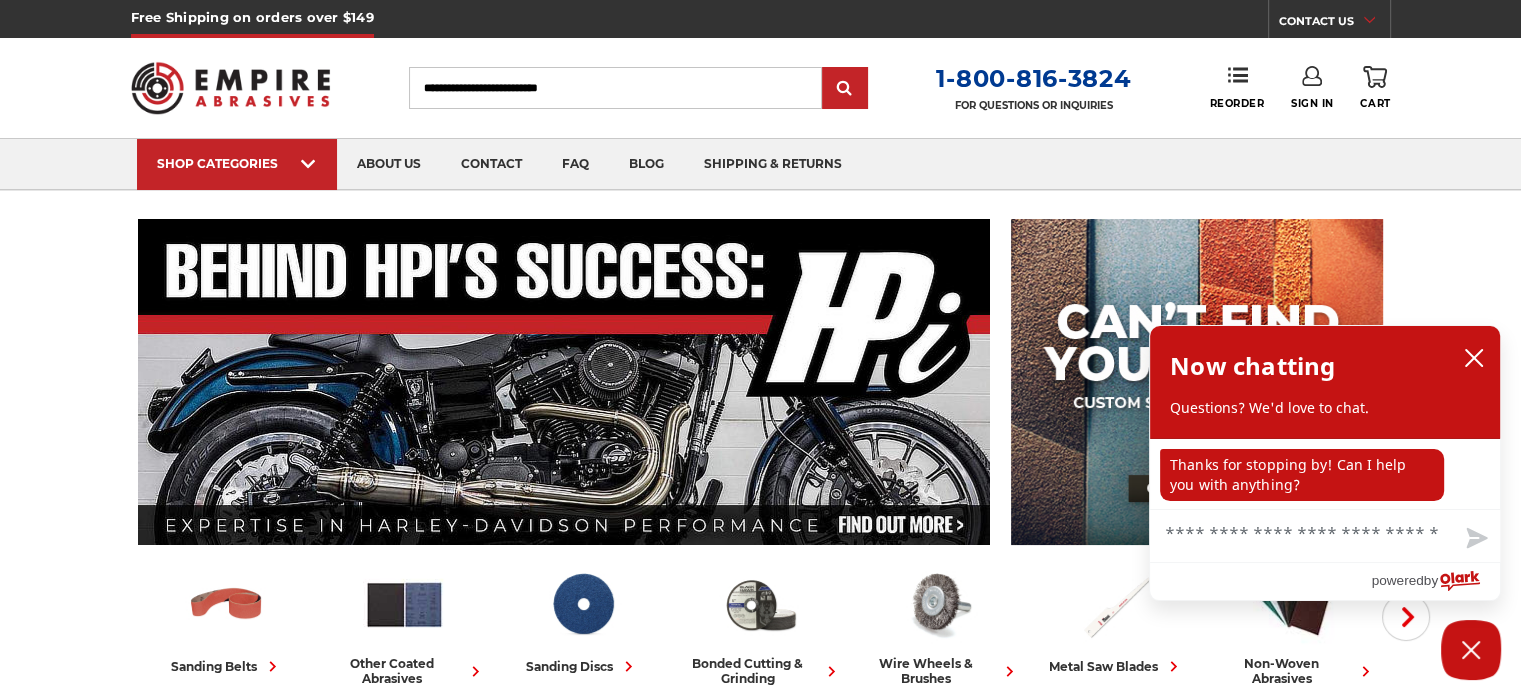 click on "Search" at bounding box center (615, 88) 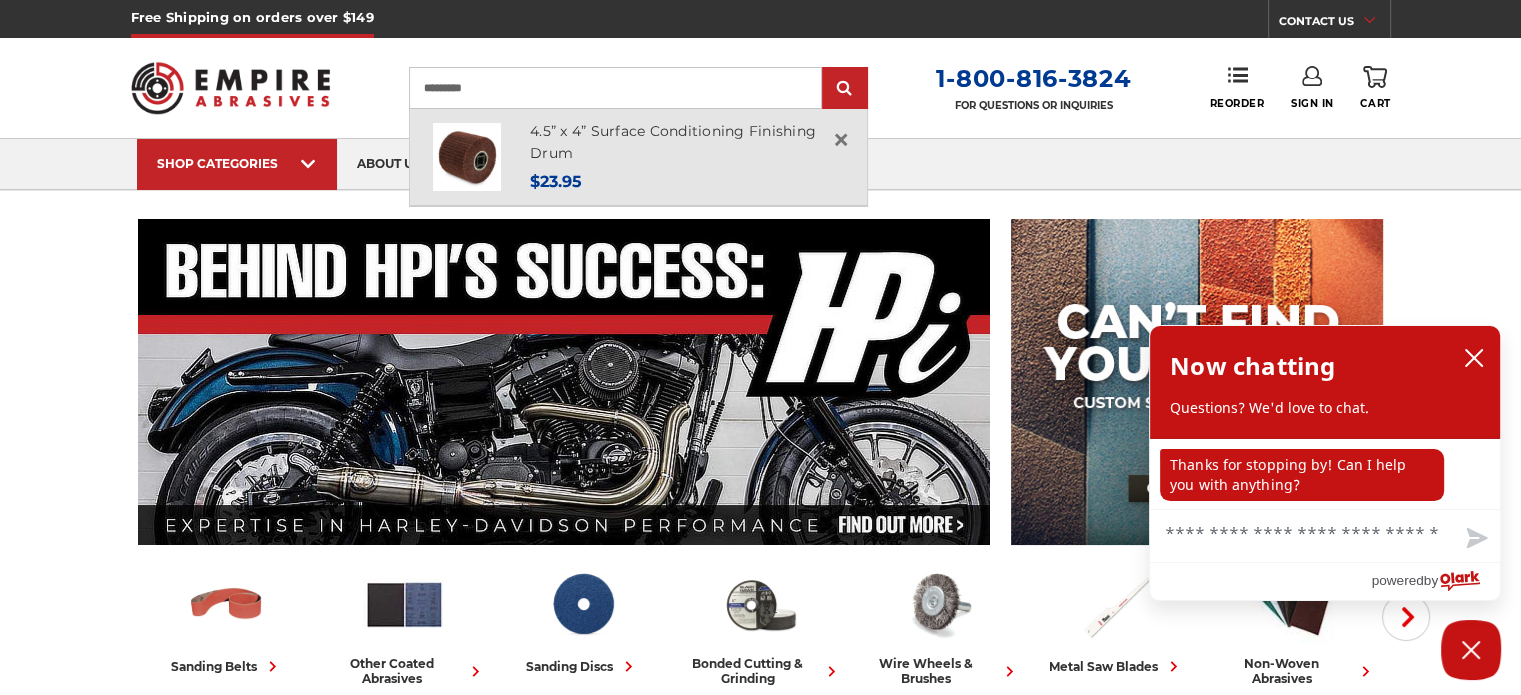 type on "*********" 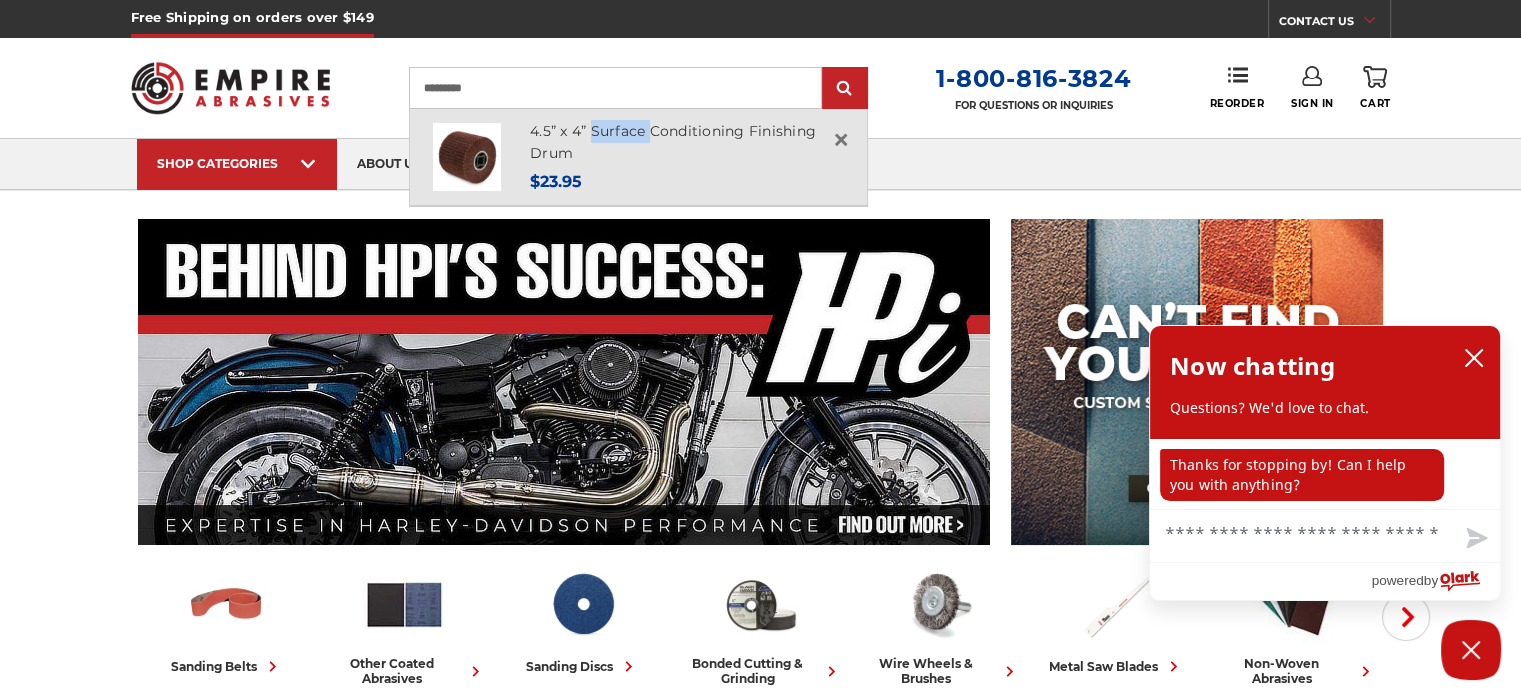 click on "4.5” x 4” Surface Conditioning Finishing Drum" at bounding box center [687, 142] 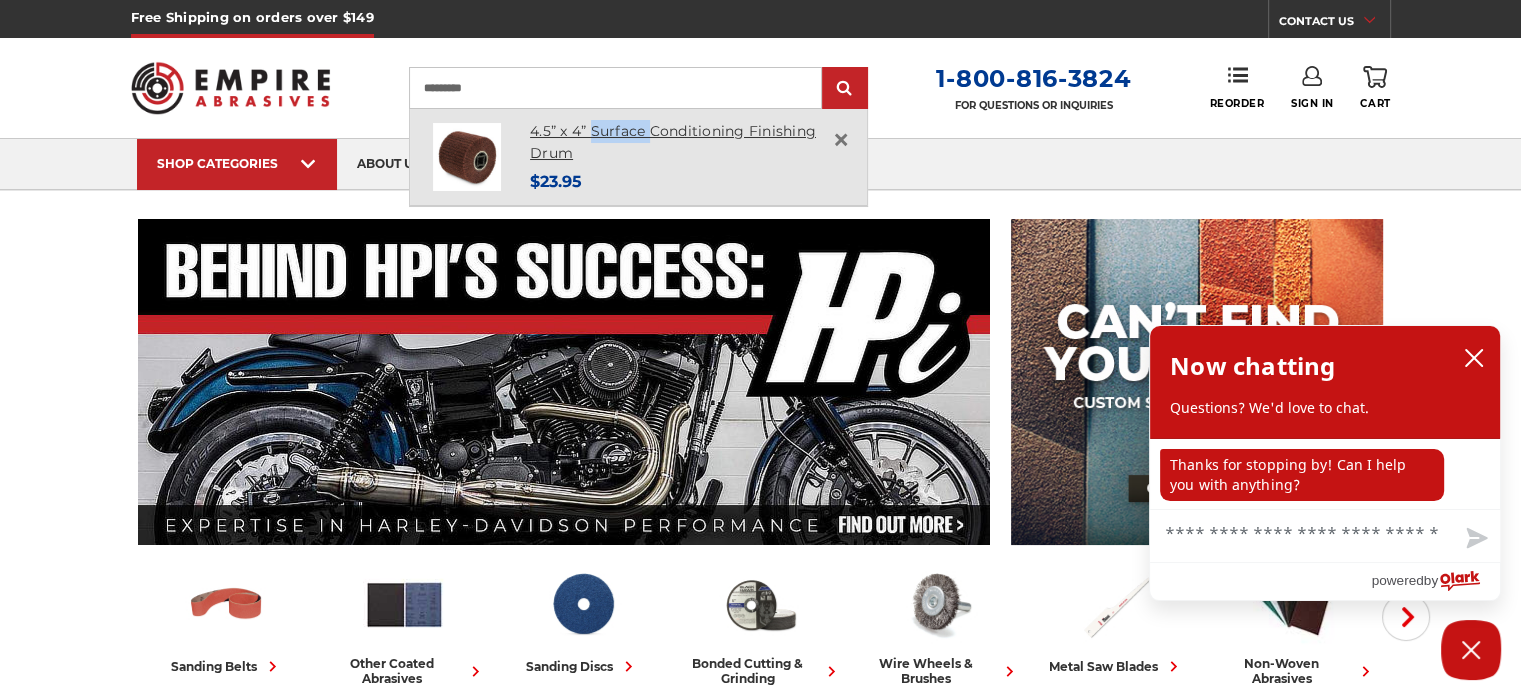 click on "4.5” x 4” Surface Conditioning Finishing Drum" at bounding box center (673, 142) 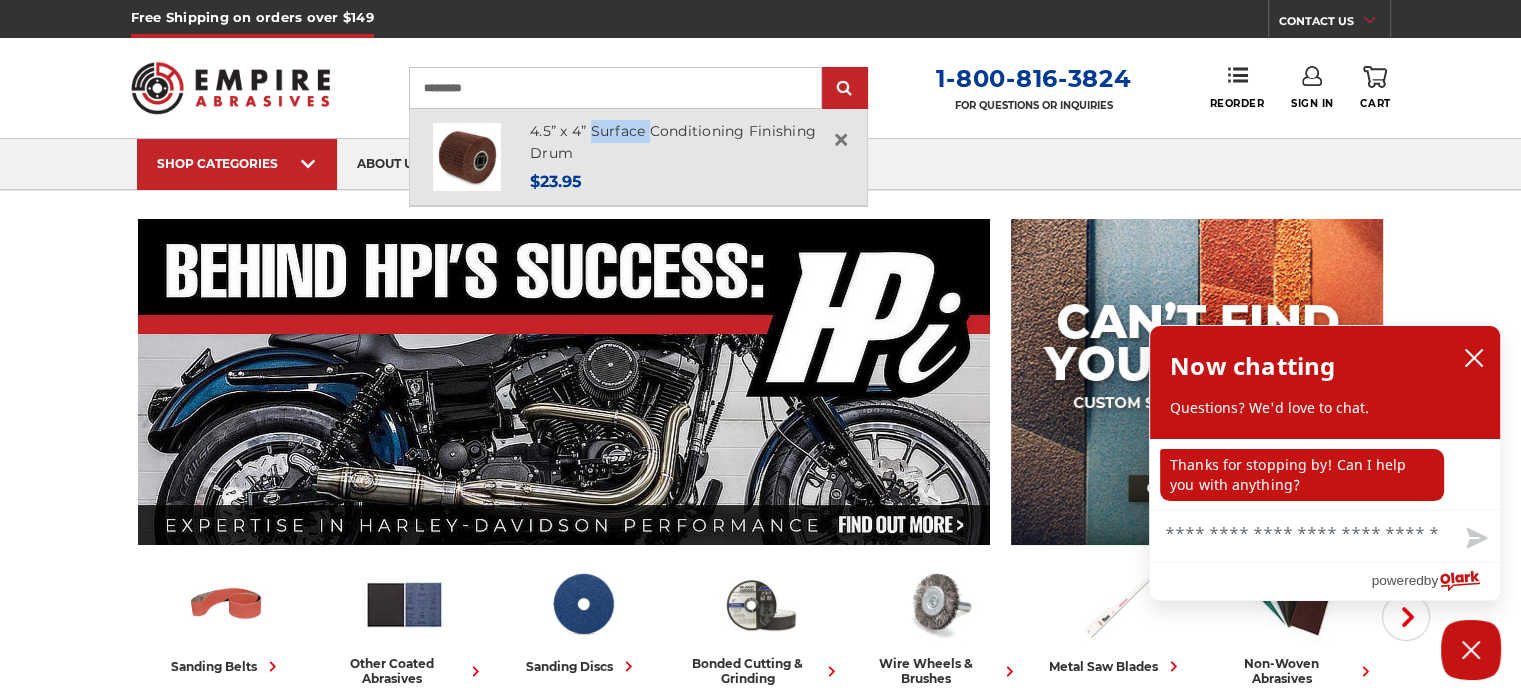 click at bounding box center (467, 157) 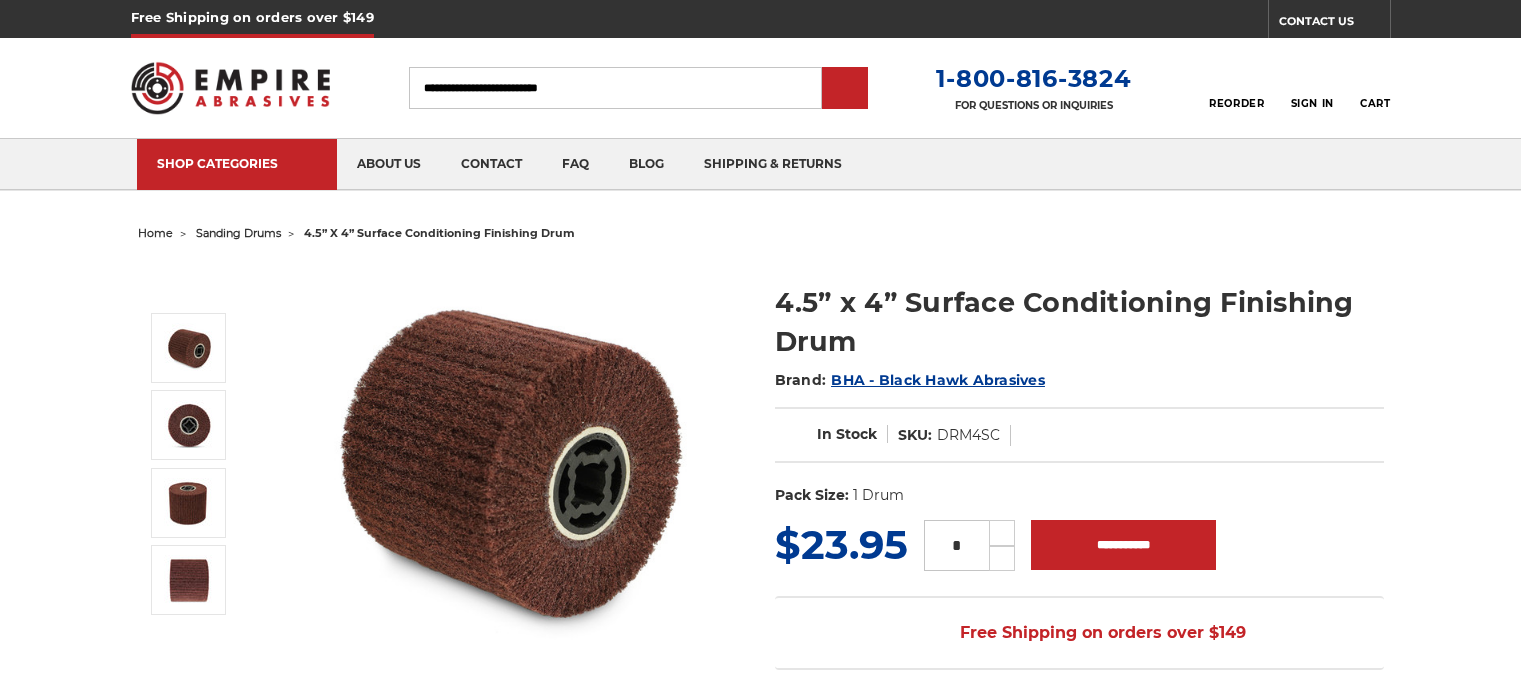 scroll, scrollTop: 0, scrollLeft: 0, axis: both 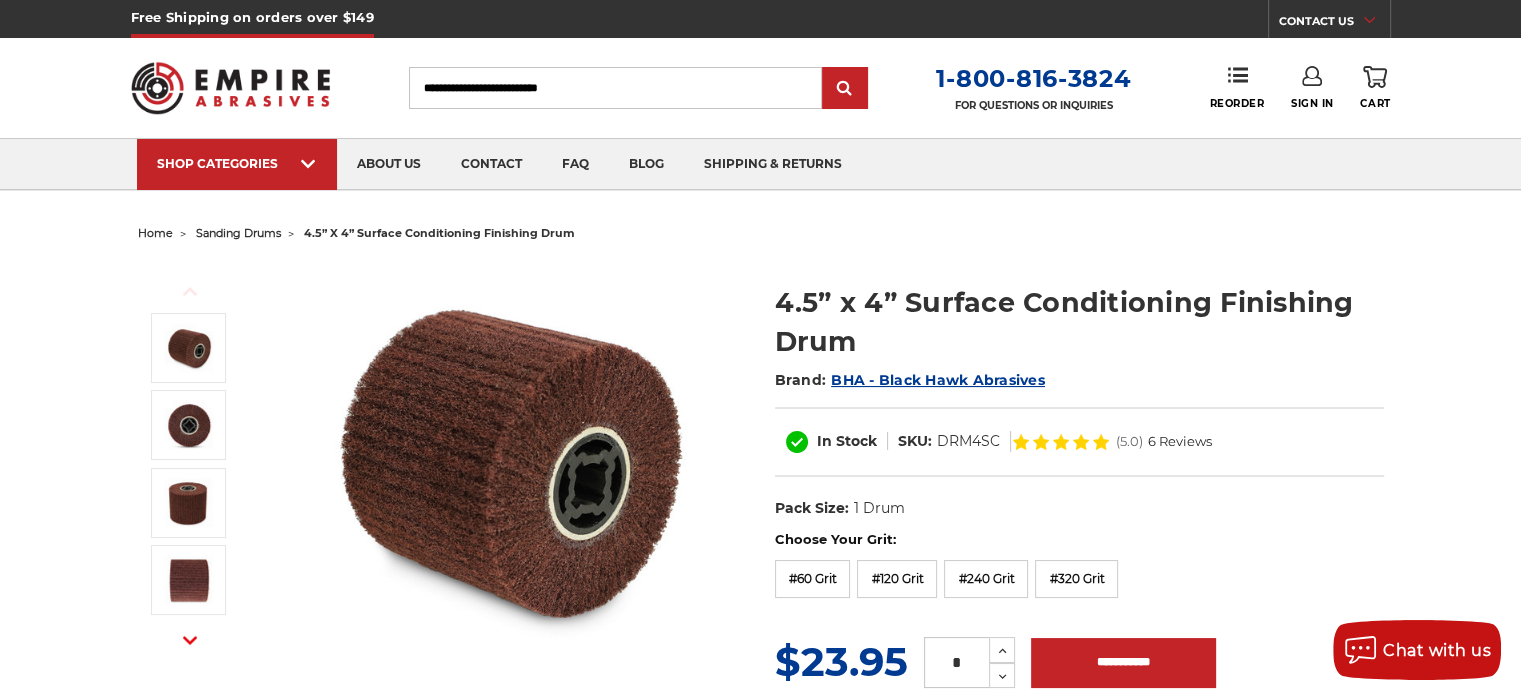 click 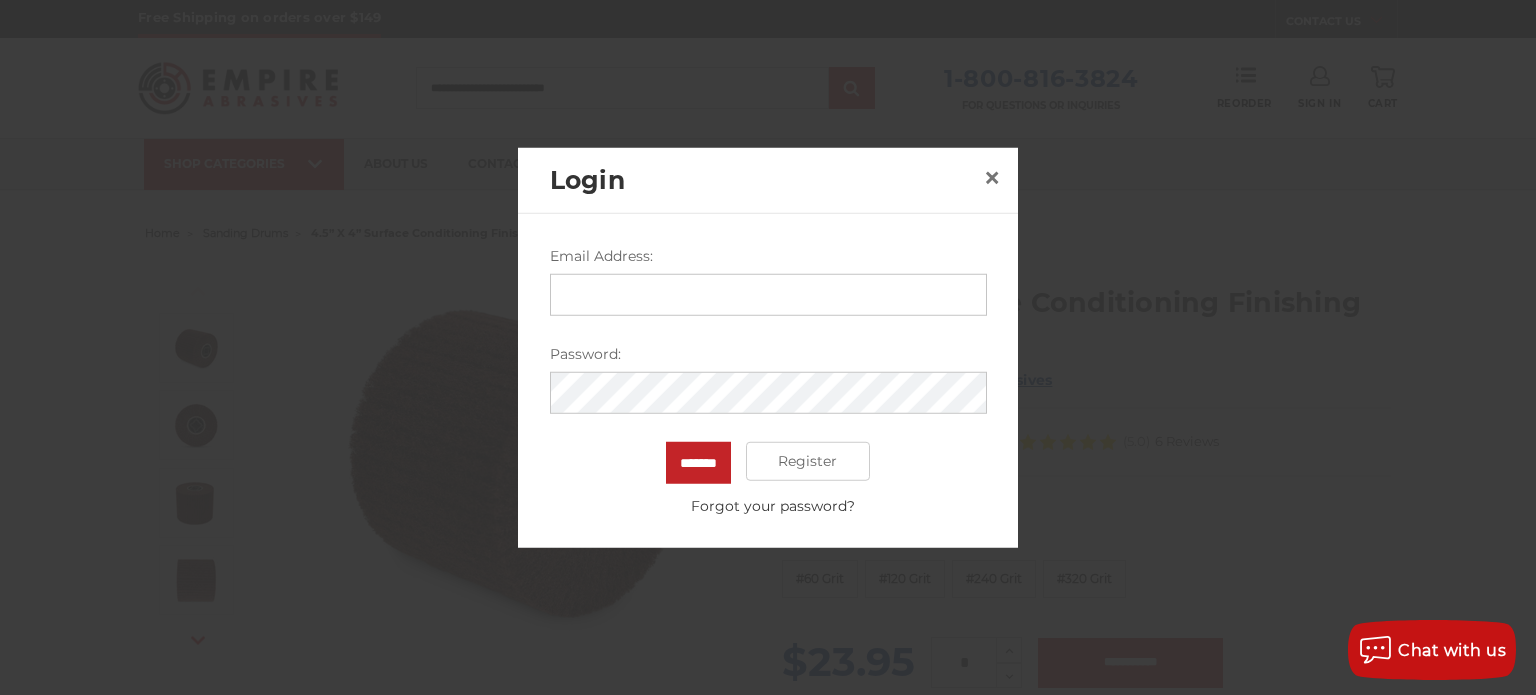 click on "Email Address:" at bounding box center [768, 294] 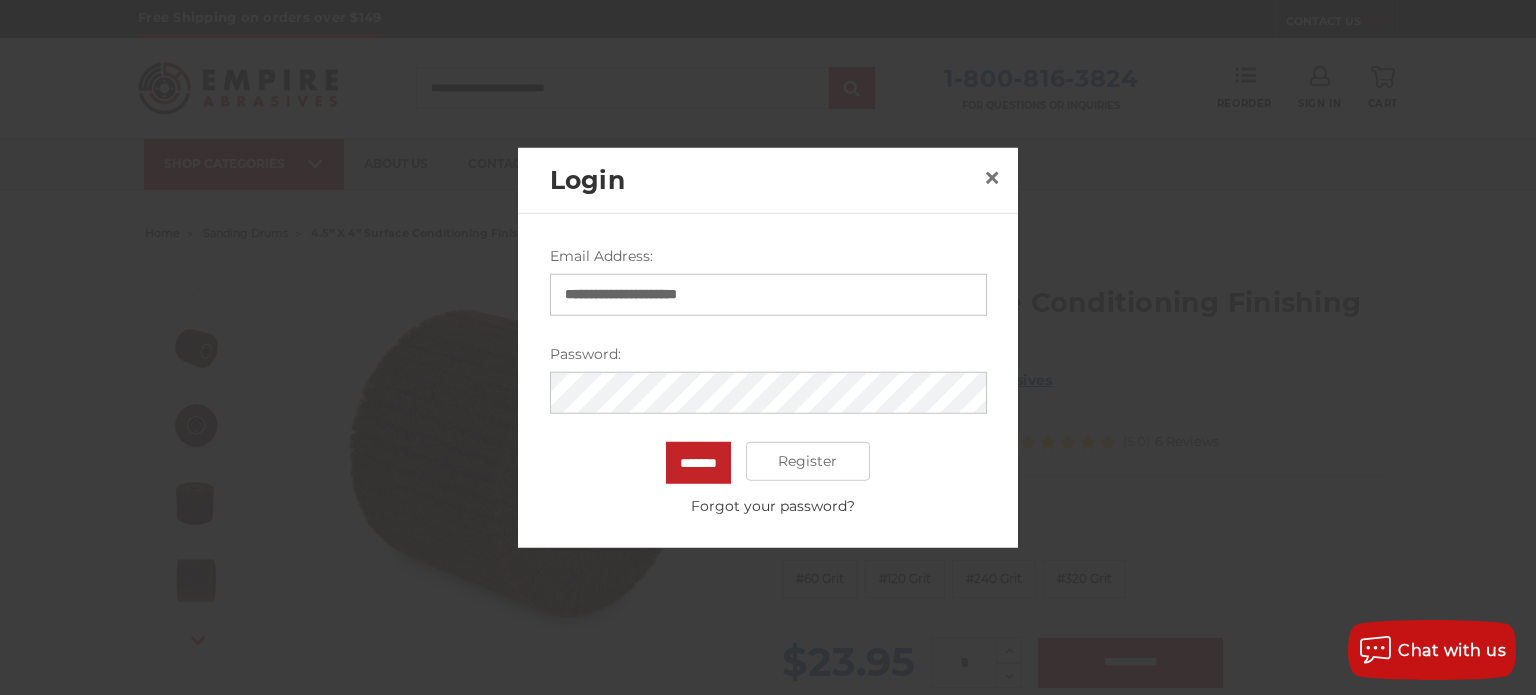 drag, startPoint x: 821, startPoint y: 283, endPoint x: 435, endPoint y: 271, distance: 386.1865 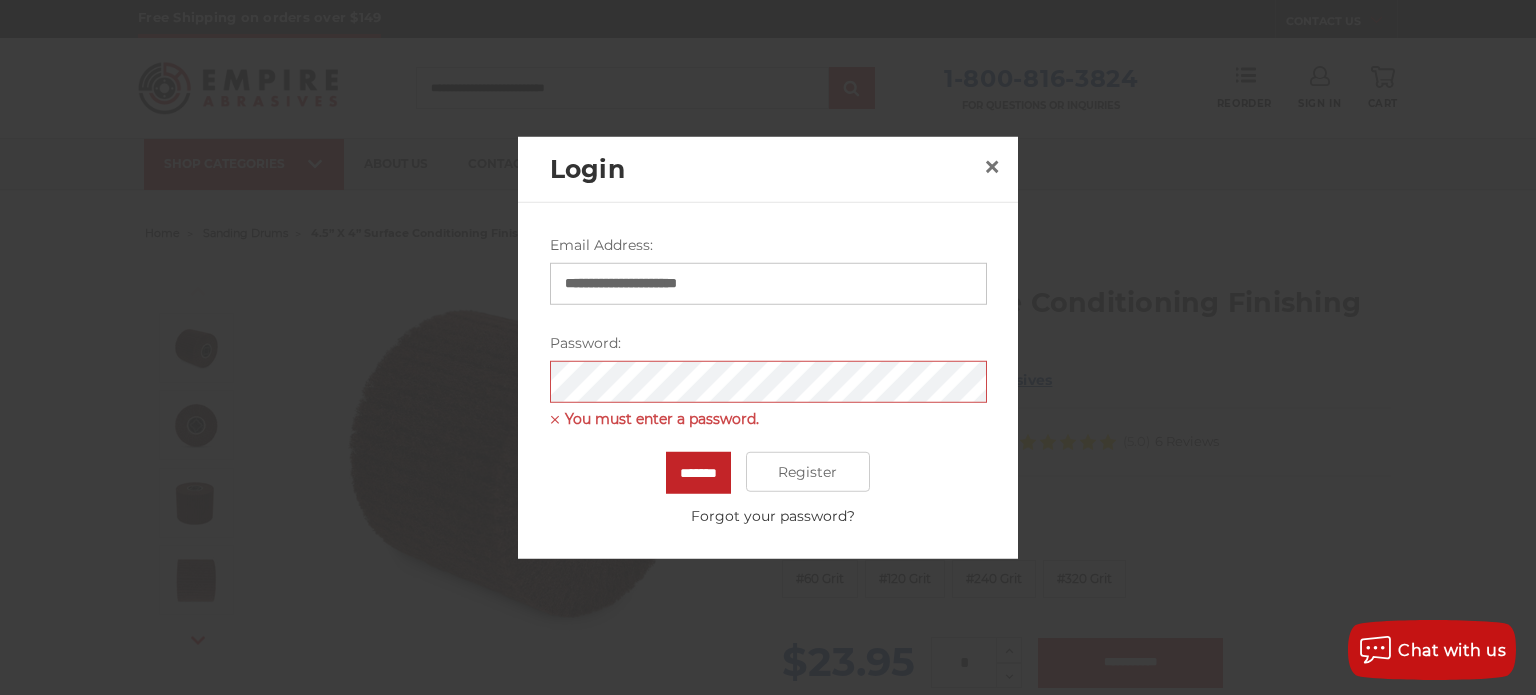 type on "**********" 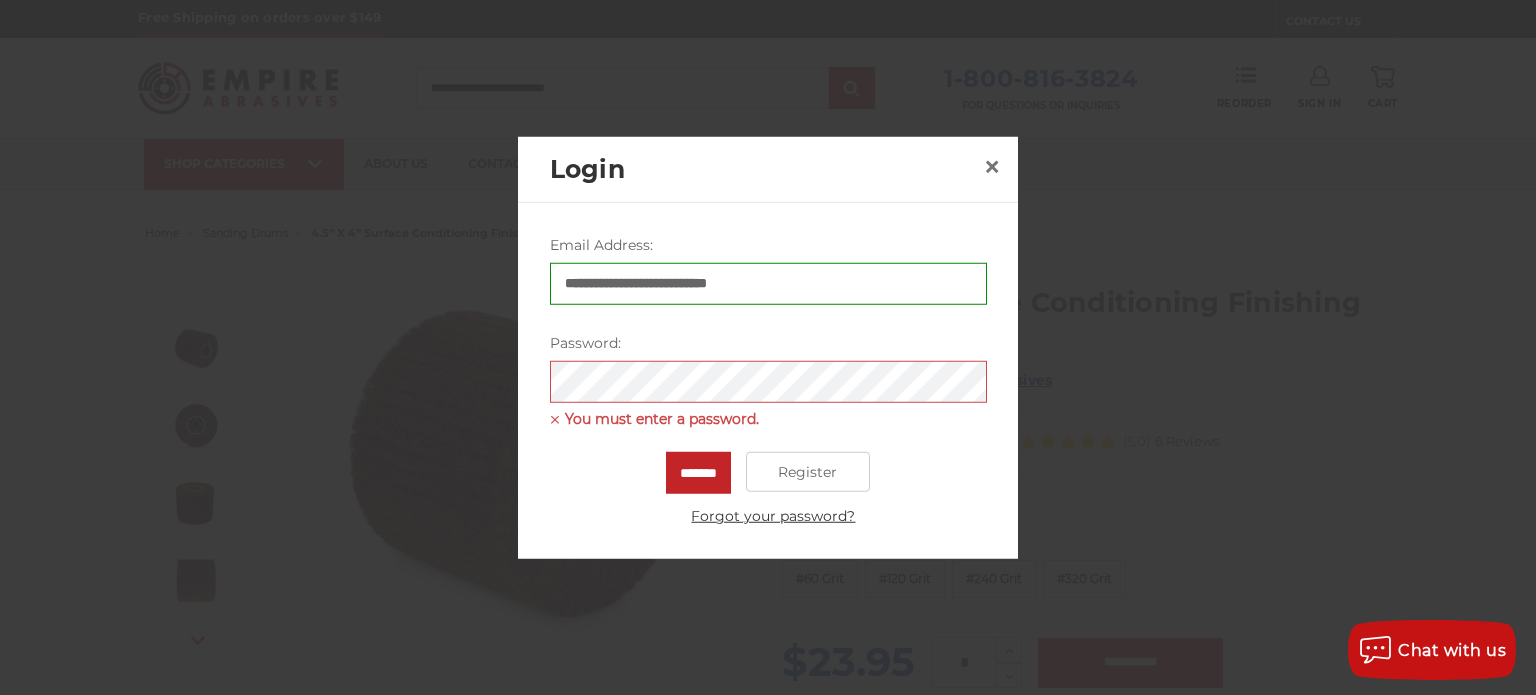 click on "Forgot your password?" at bounding box center [773, 516] 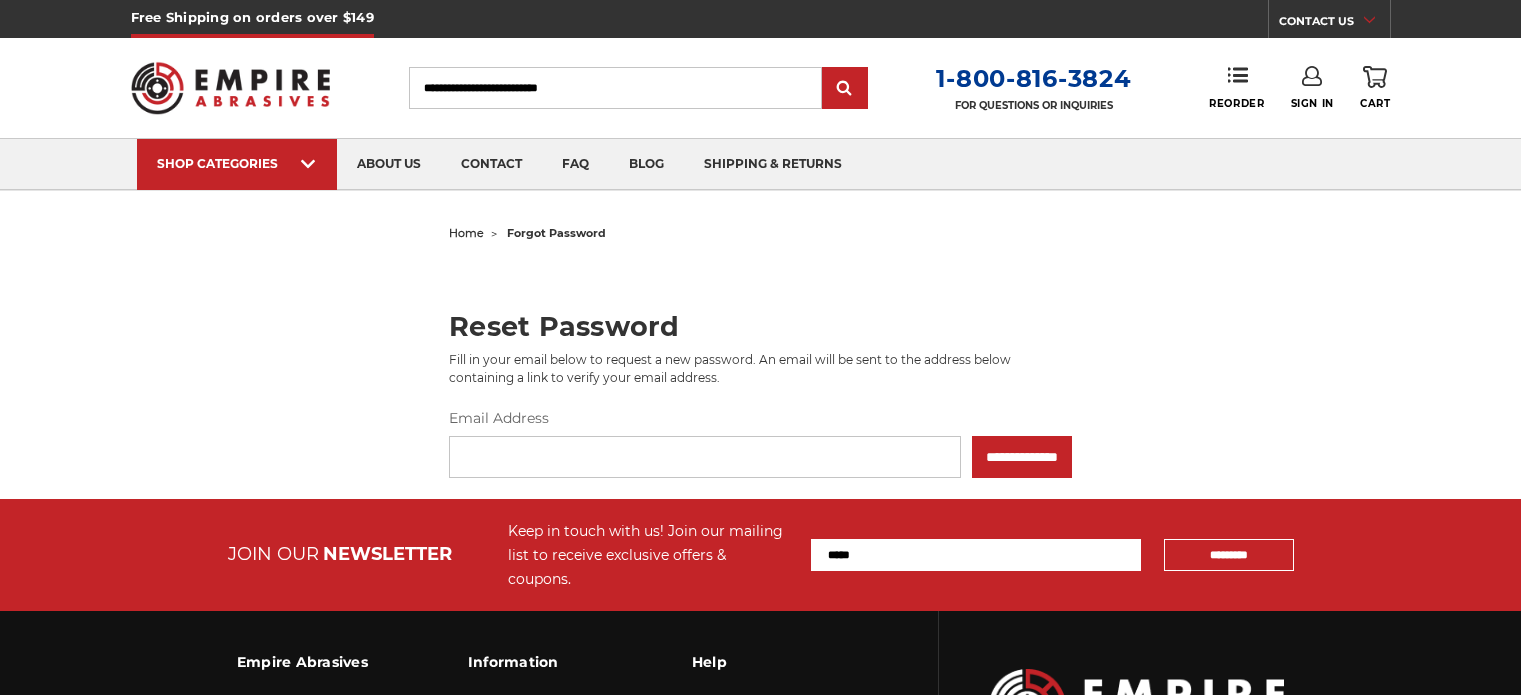 scroll, scrollTop: 0, scrollLeft: 0, axis: both 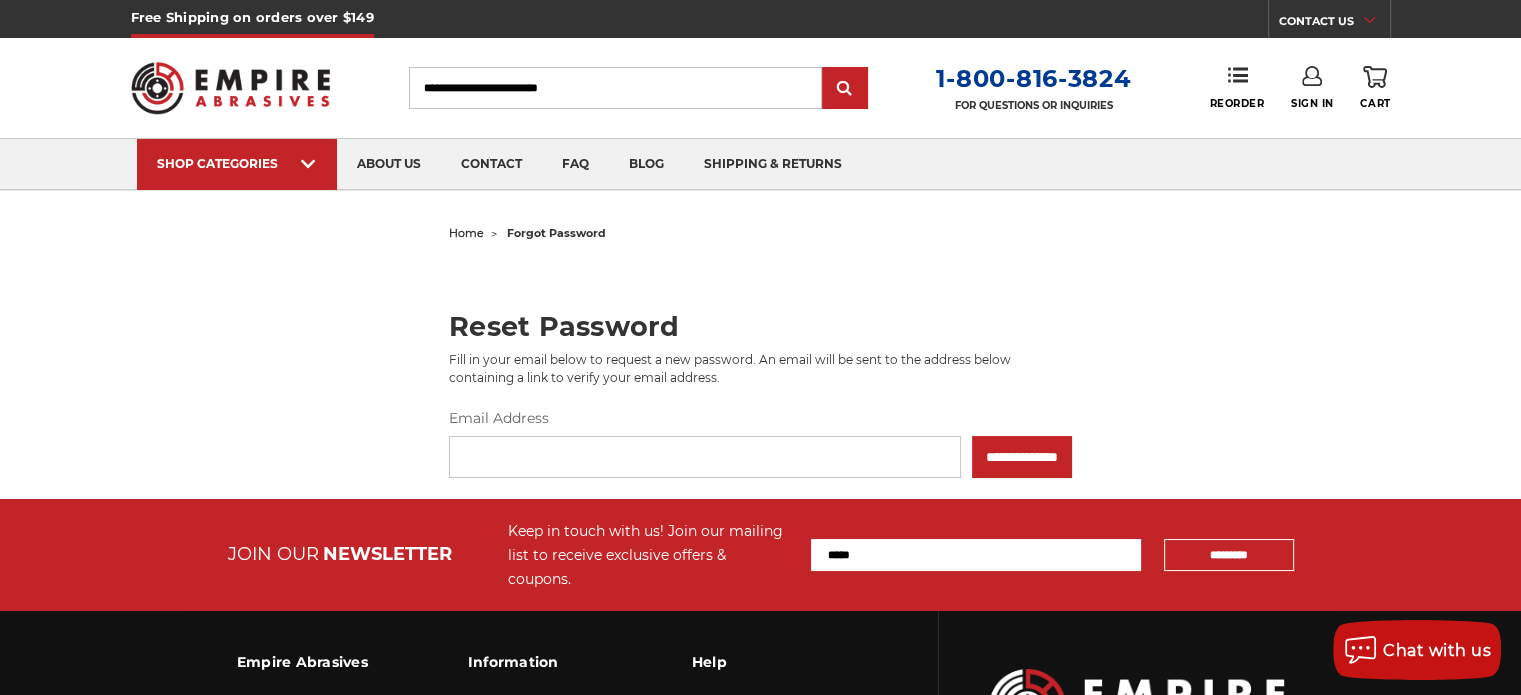 click on "Email Address" at bounding box center (705, 457) 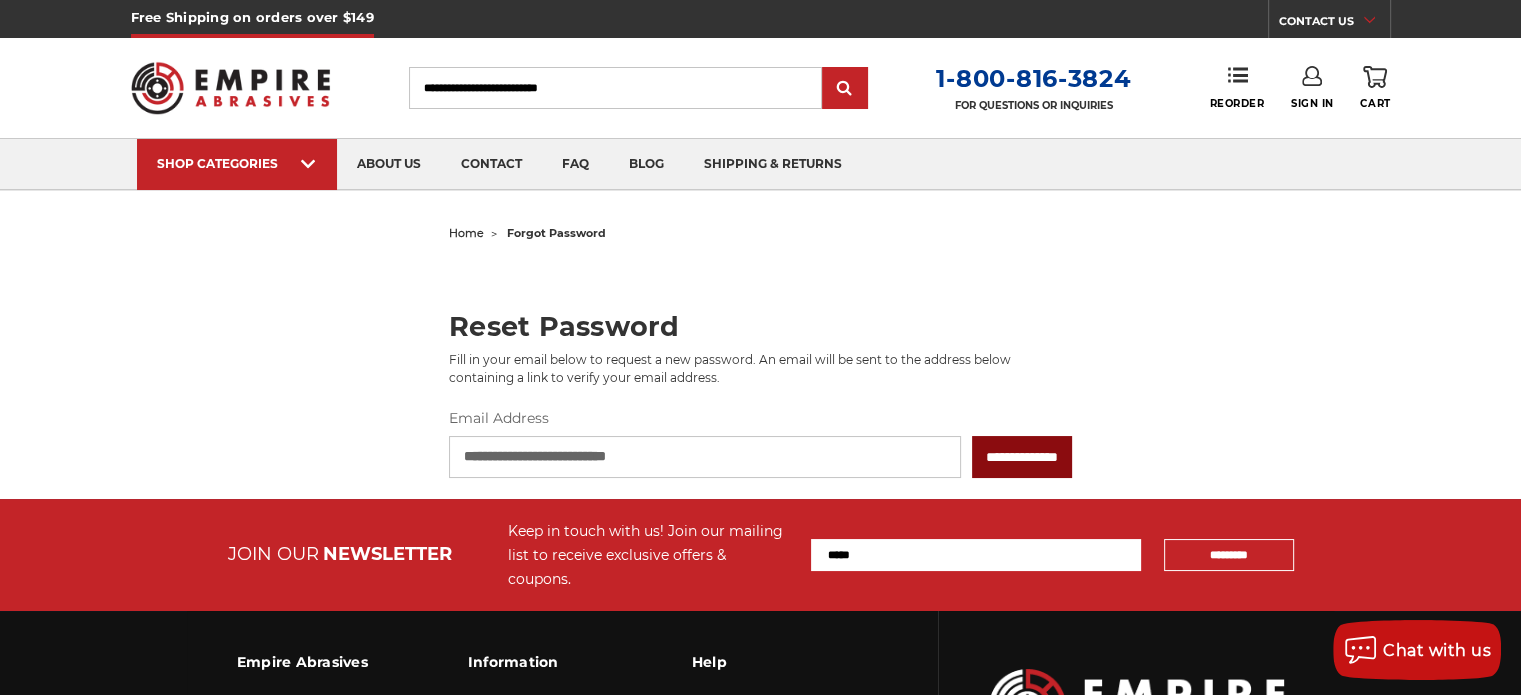 click on "**********" at bounding box center (1022, 457) 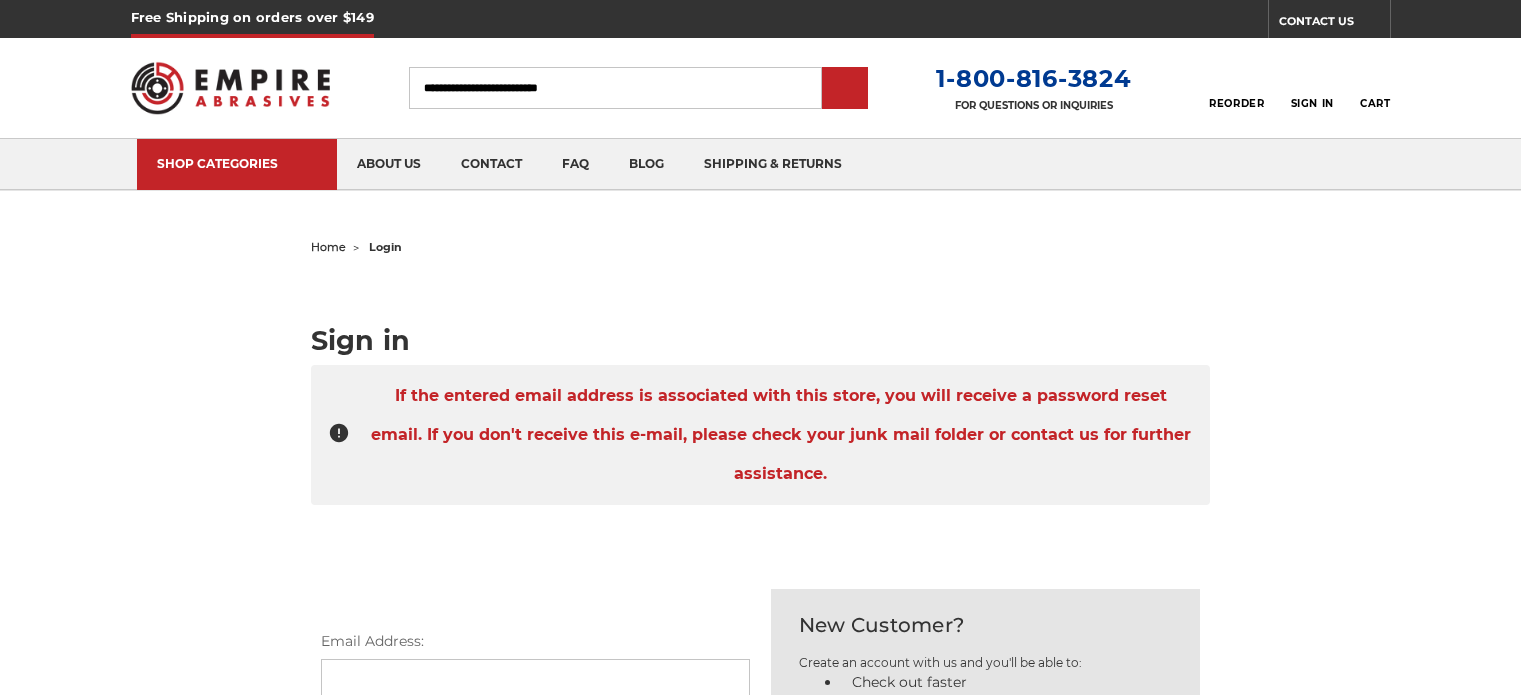 scroll, scrollTop: 0, scrollLeft: 0, axis: both 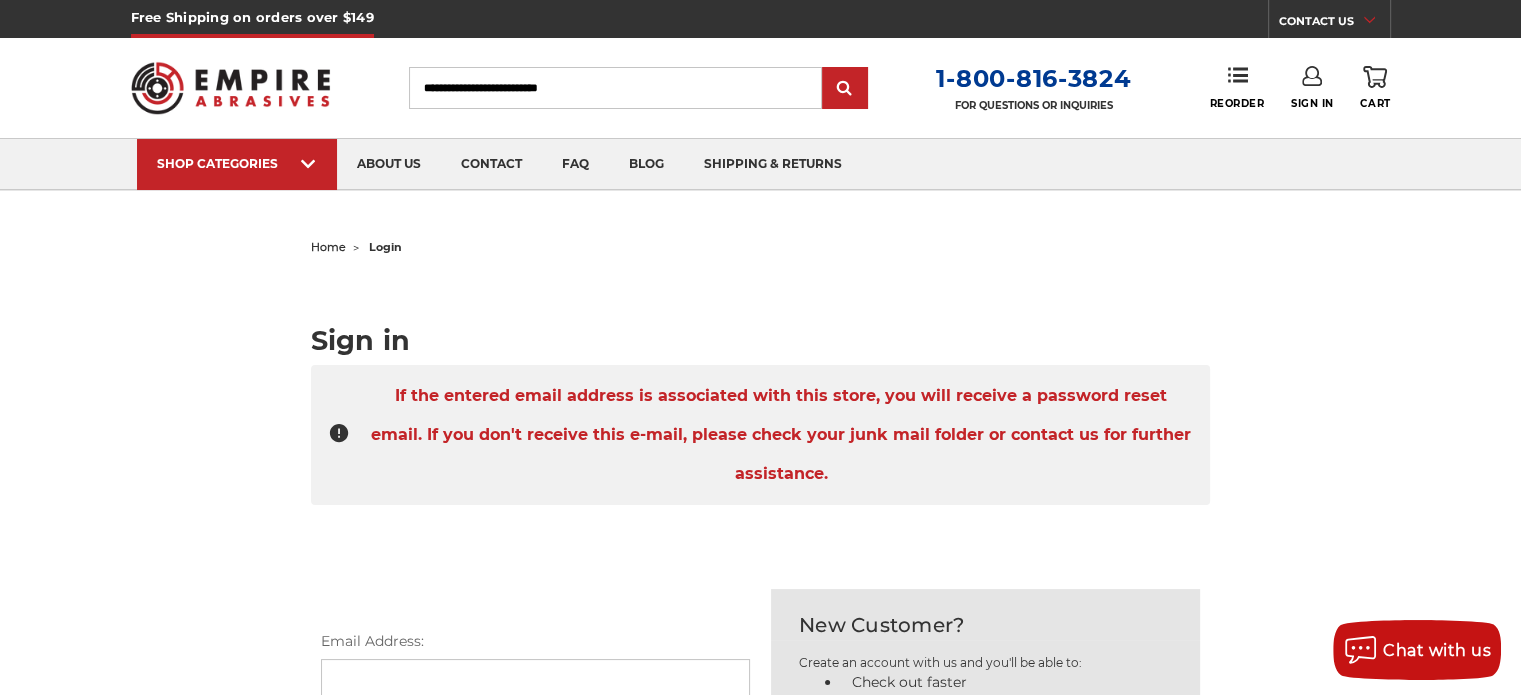 click 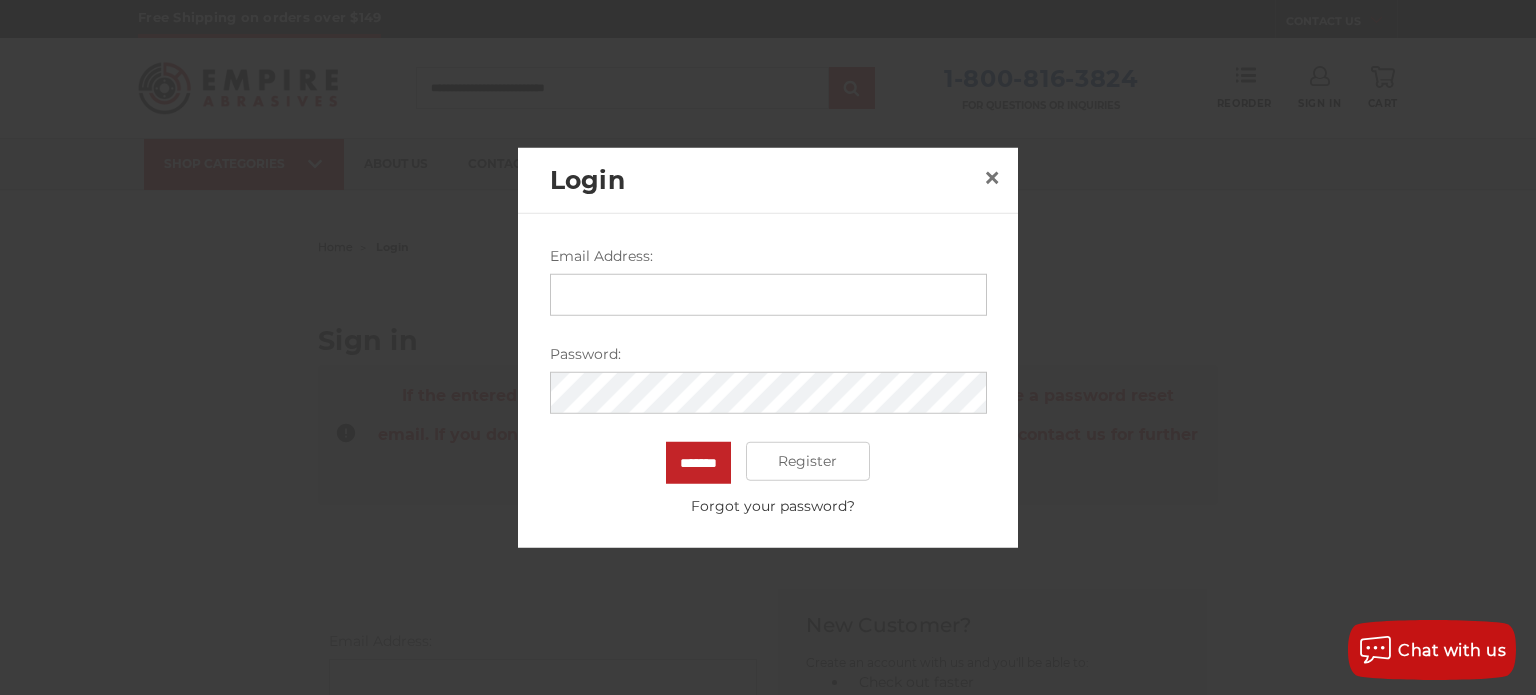 click on "Email Address:" at bounding box center [768, 294] 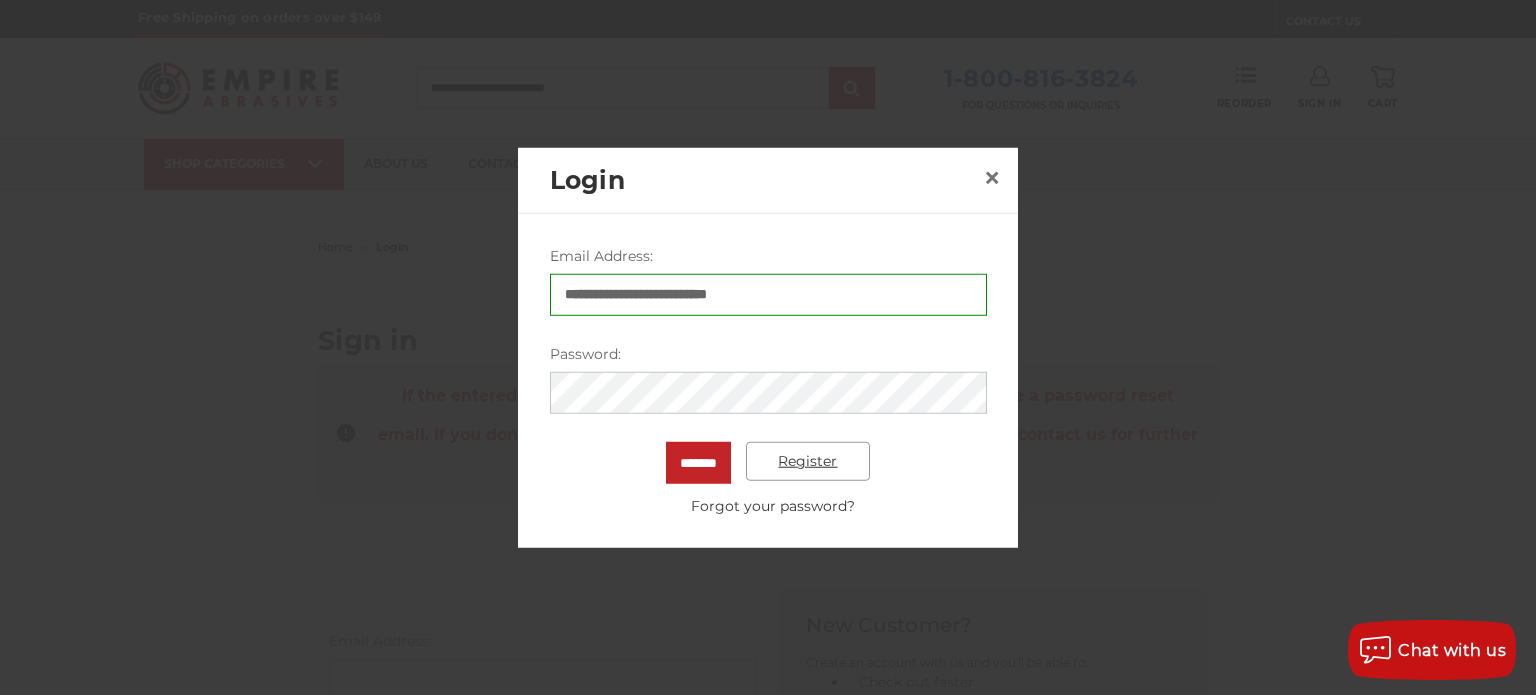 click on "Register" at bounding box center [808, 461] 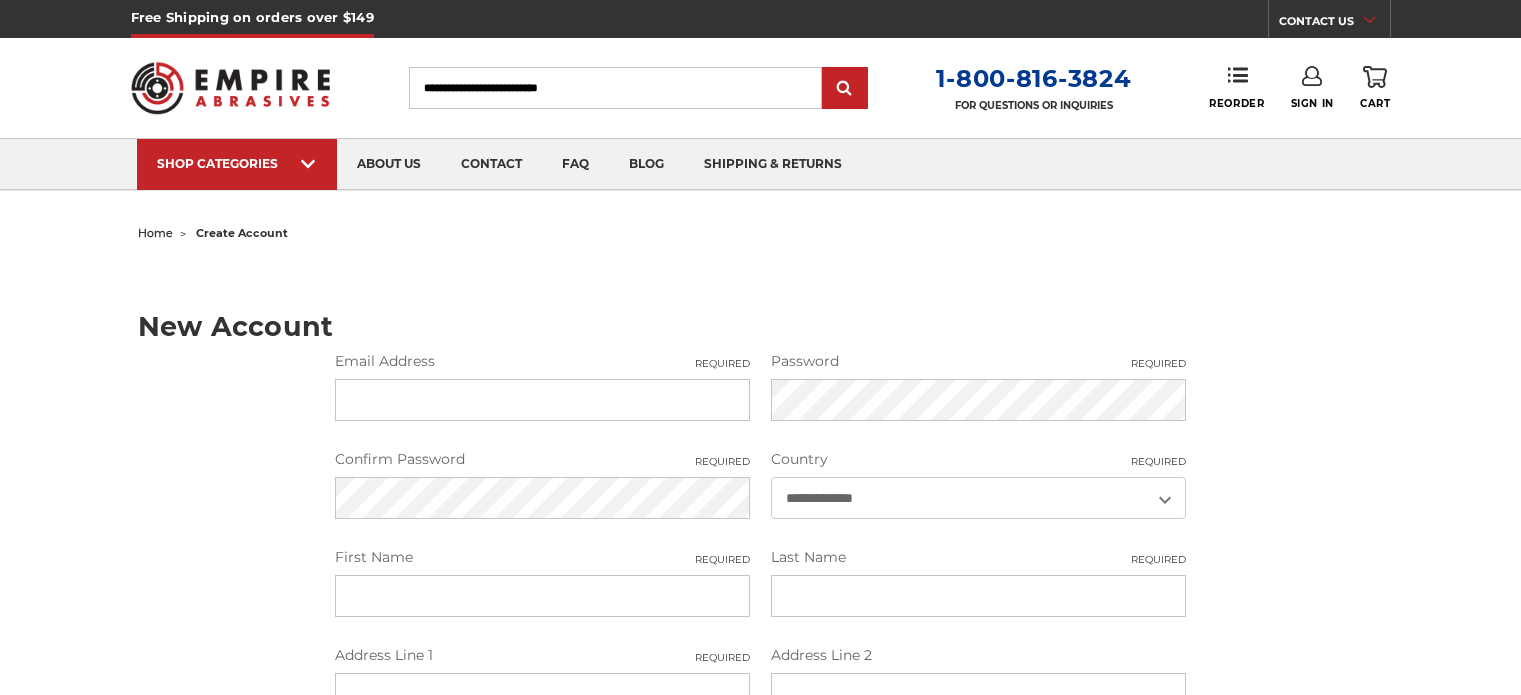 scroll, scrollTop: 0, scrollLeft: 0, axis: both 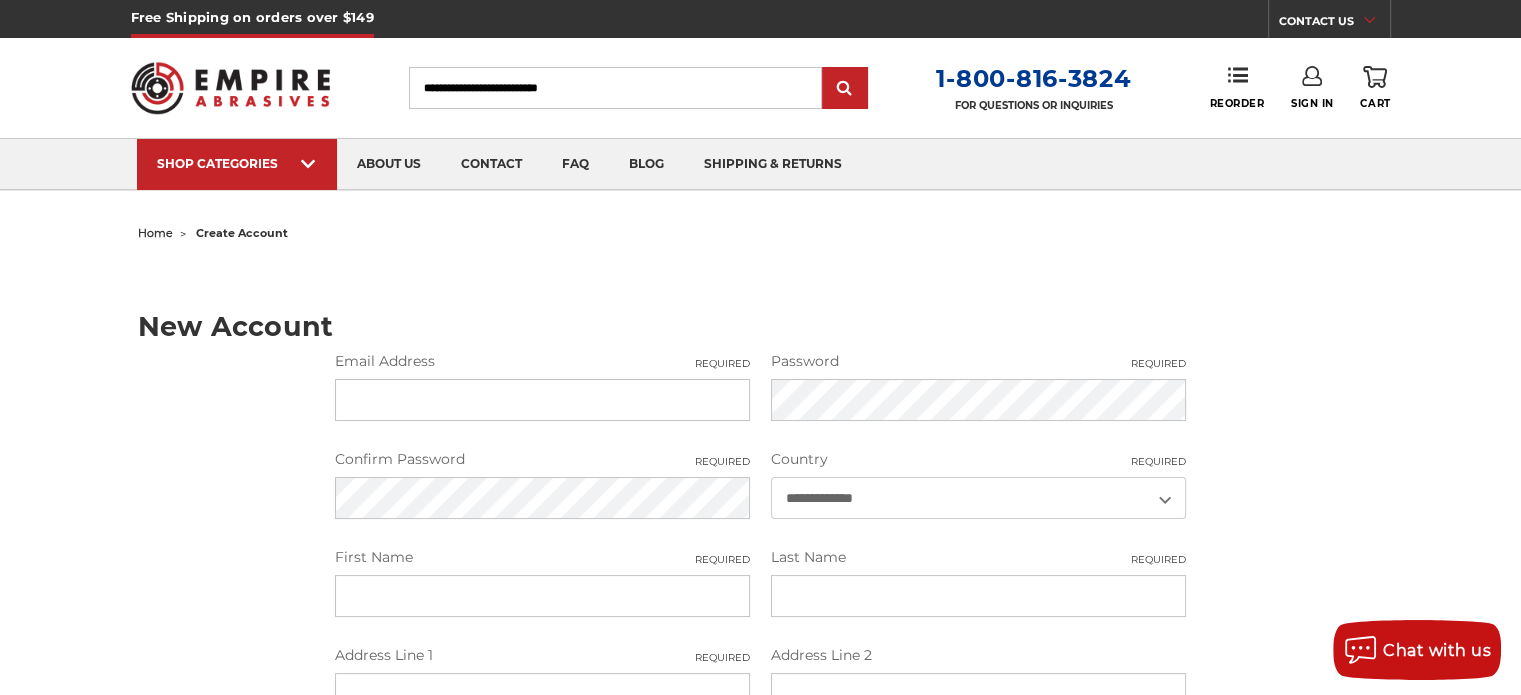 click on "Email Address
Required" at bounding box center [542, 400] 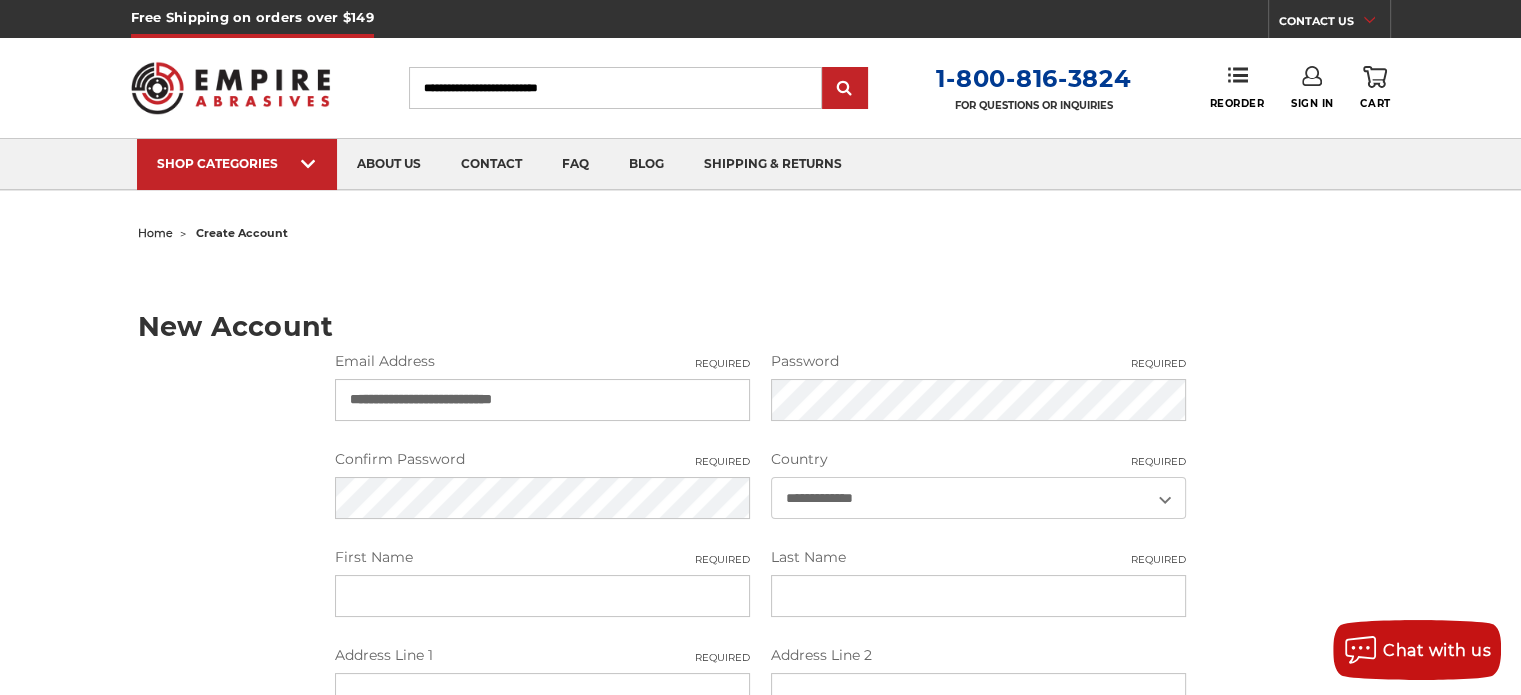 type on "**********" 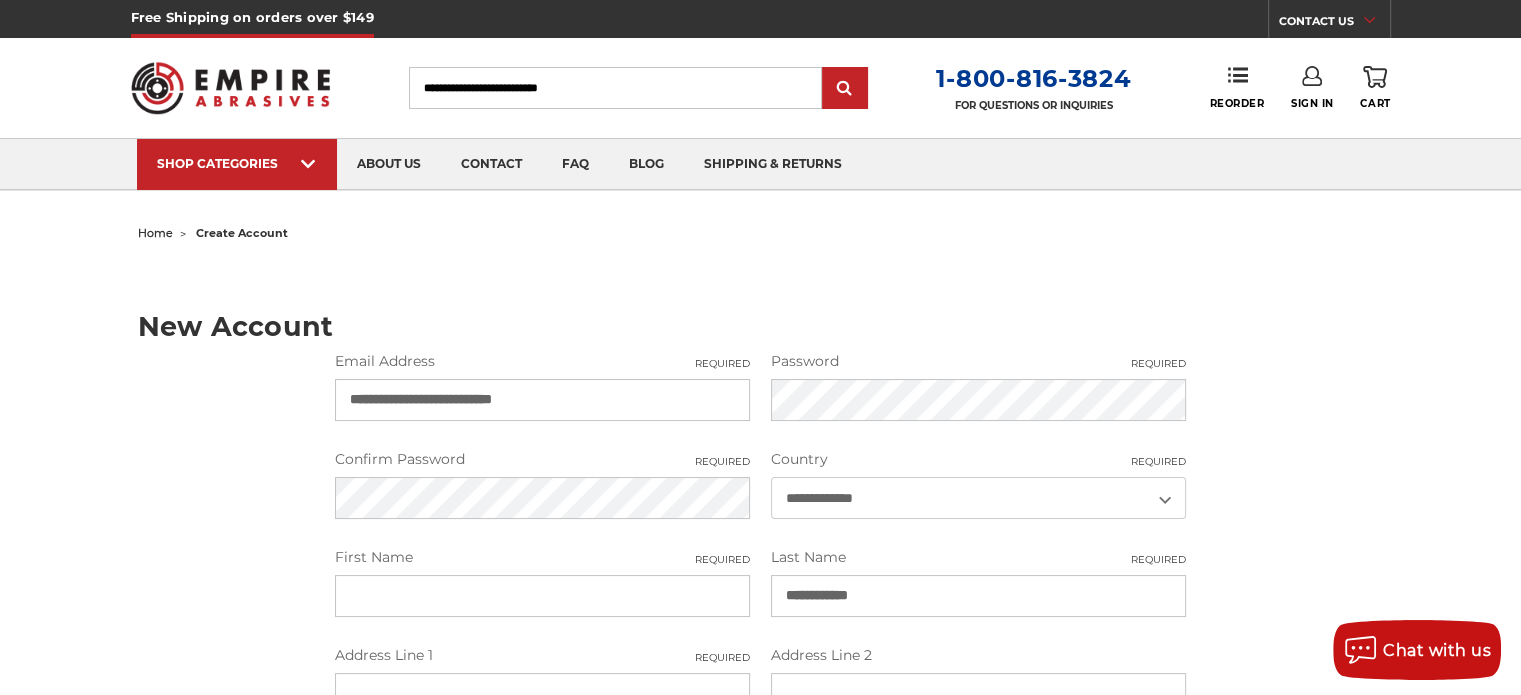 type on "**********" 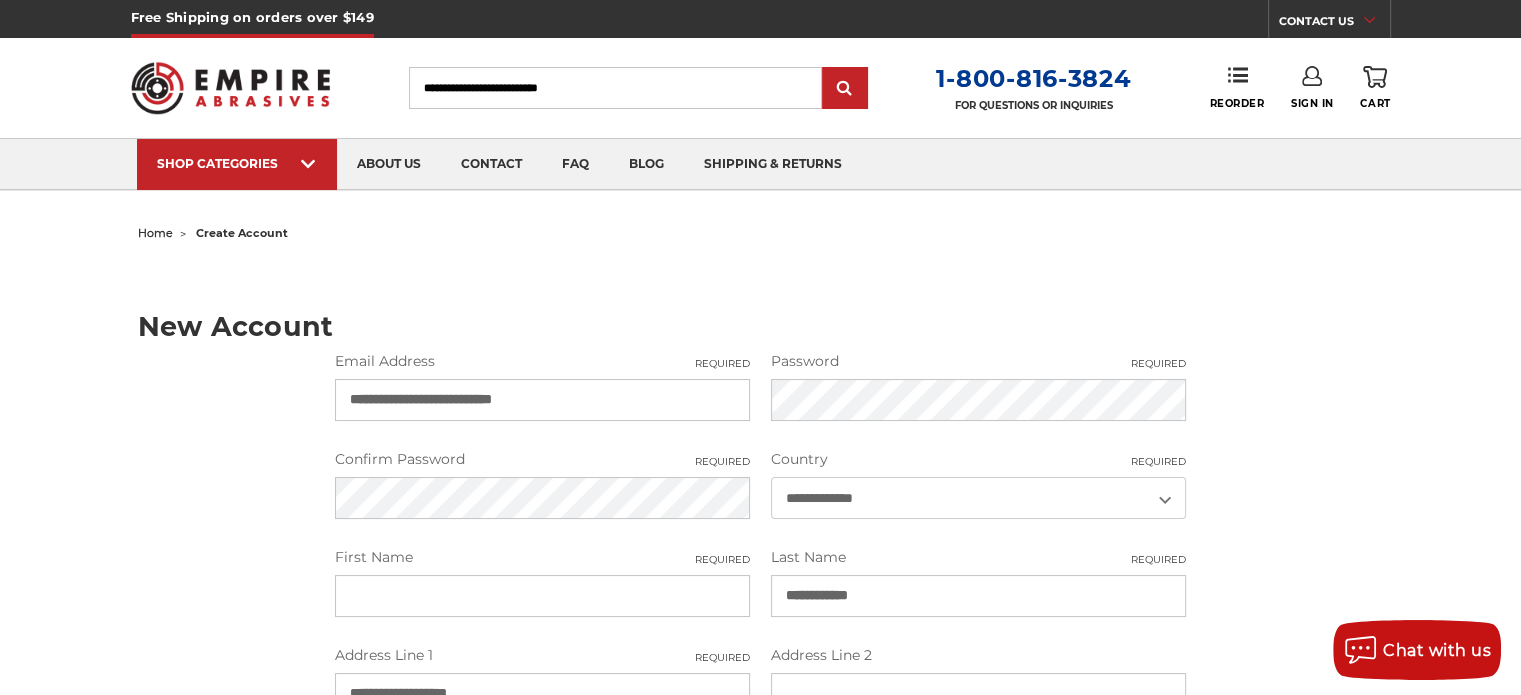type on "******" 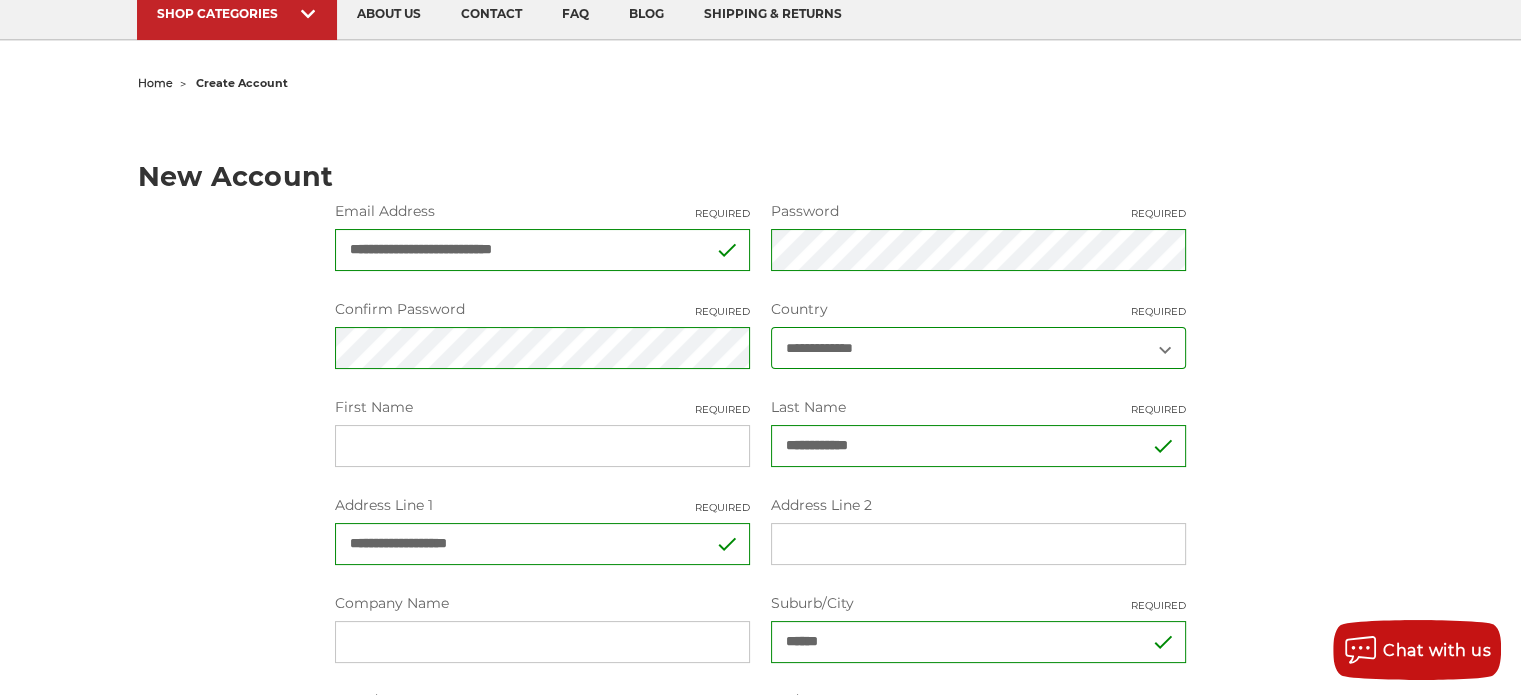 scroll, scrollTop: 200, scrollLeft: 0, axis: vertical 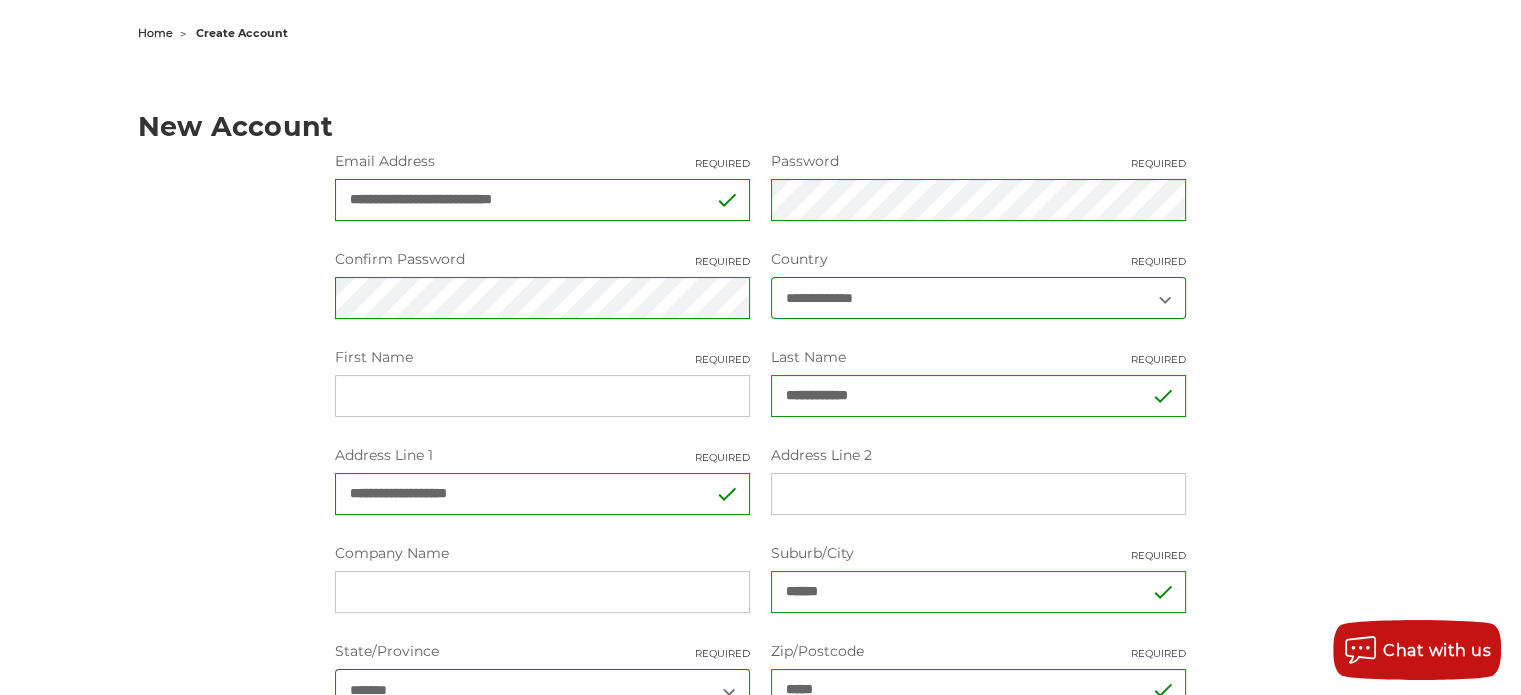 click on "First Name
Required" at bounding box center [542, 396] 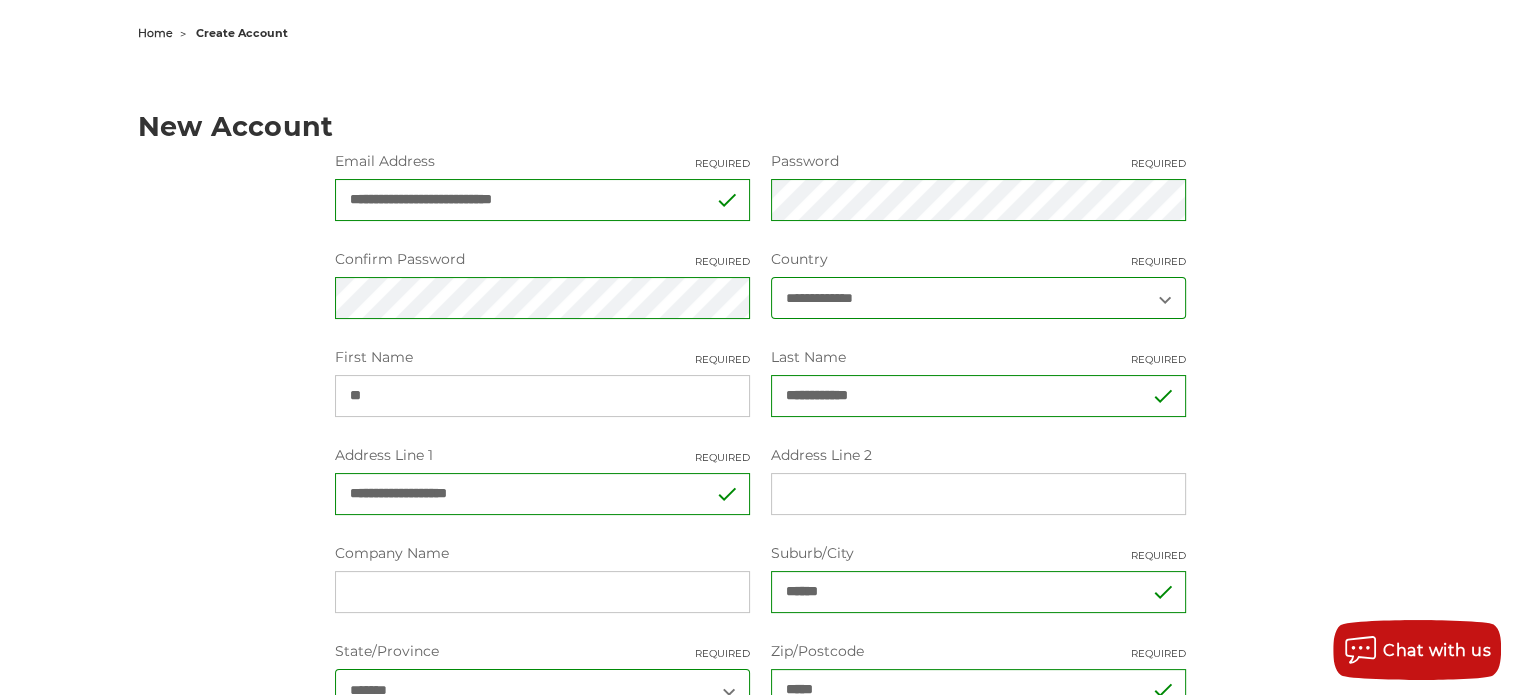 drag, startPoint x: 592, startPoint y: 396, endPoint x: 241, endPoint y: 396, distance: 351 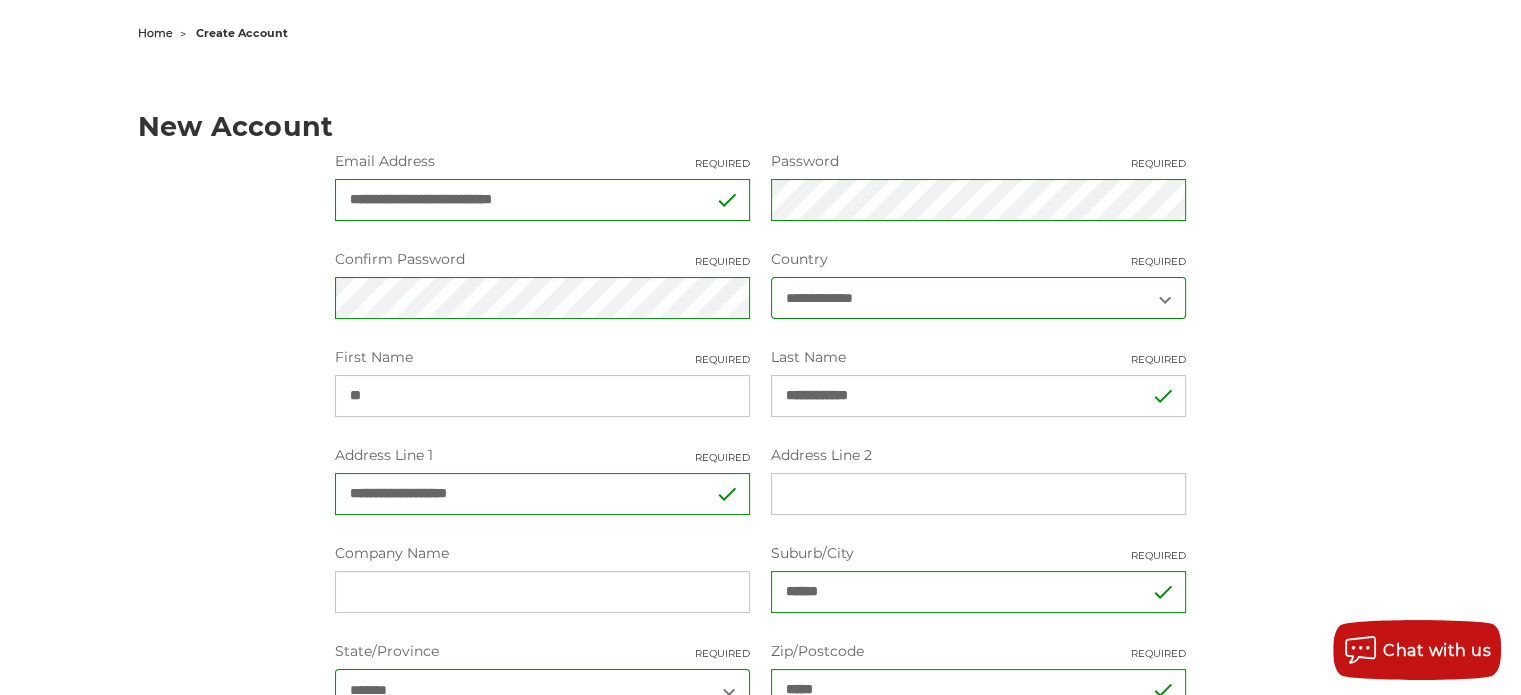 drag, startPoint x: 800, startPoint y: 393, endPoint x: 764, endPoint y: 395, distance: 36.05551 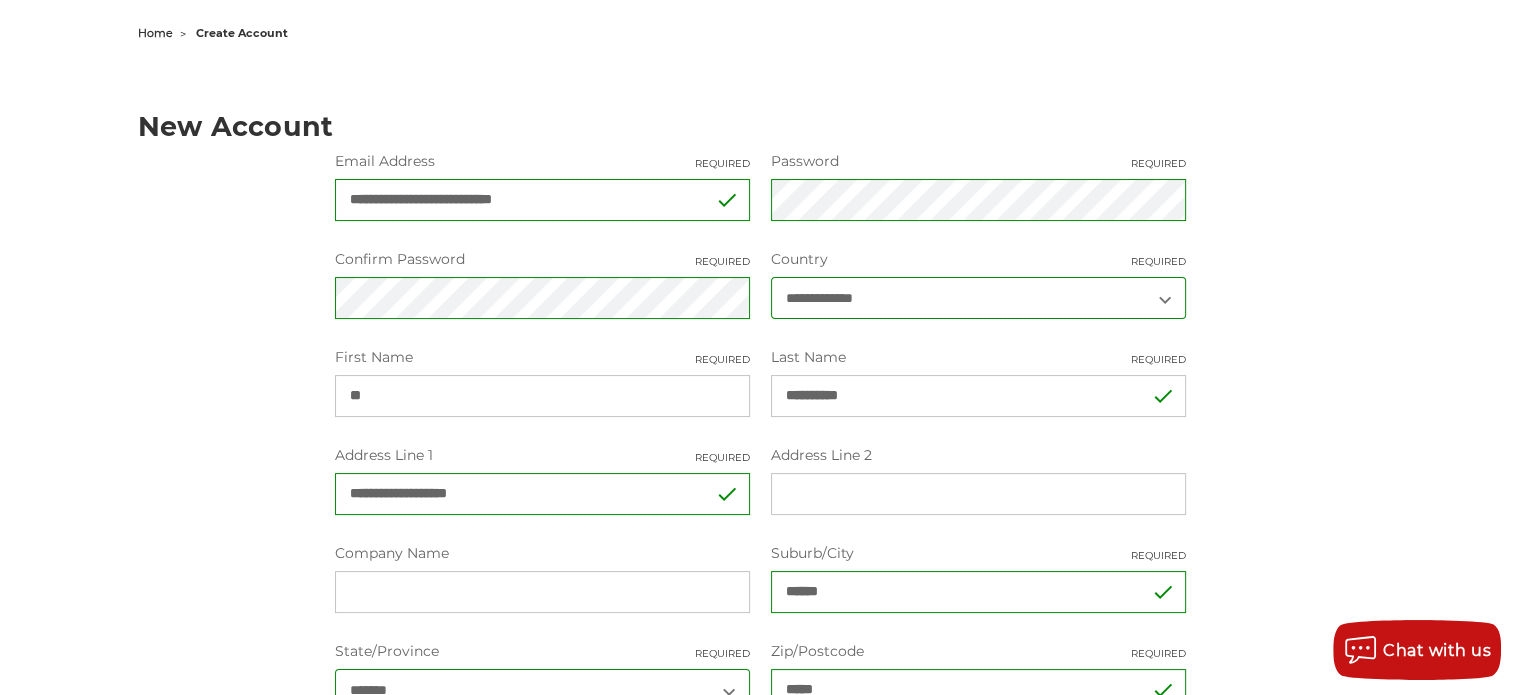 type on "**********" 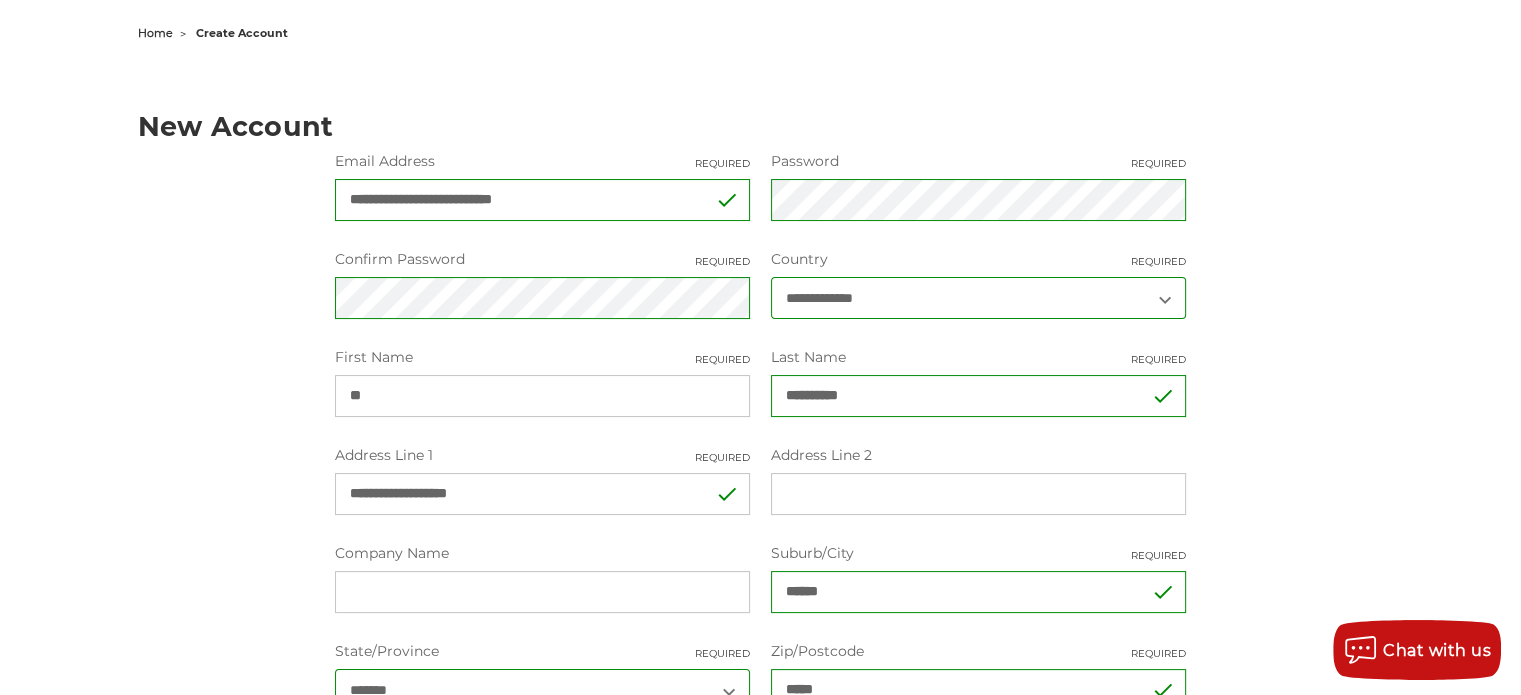 drag, startPoint x: 579, startPoint y: 504, endPoint x: 168, endPoint y: 498, distance: 411.0438 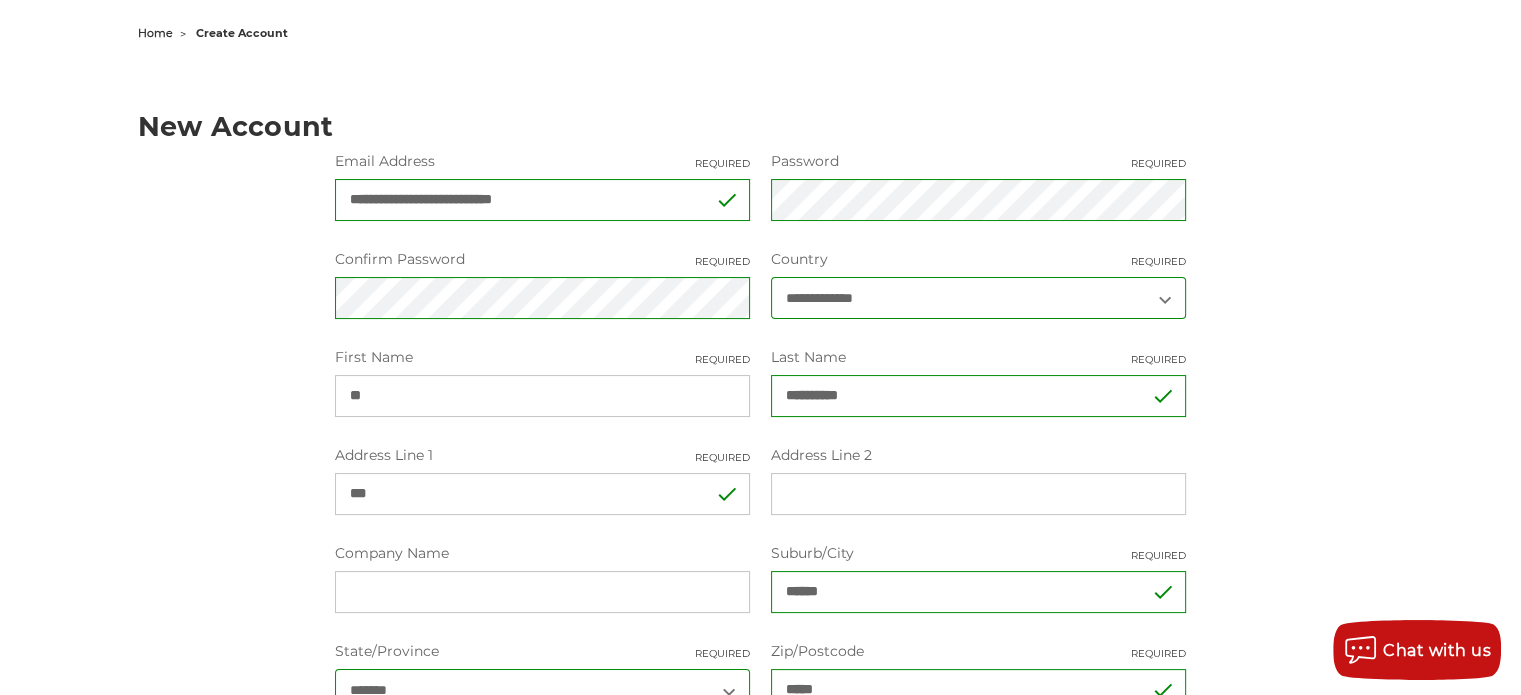 type on "**********" 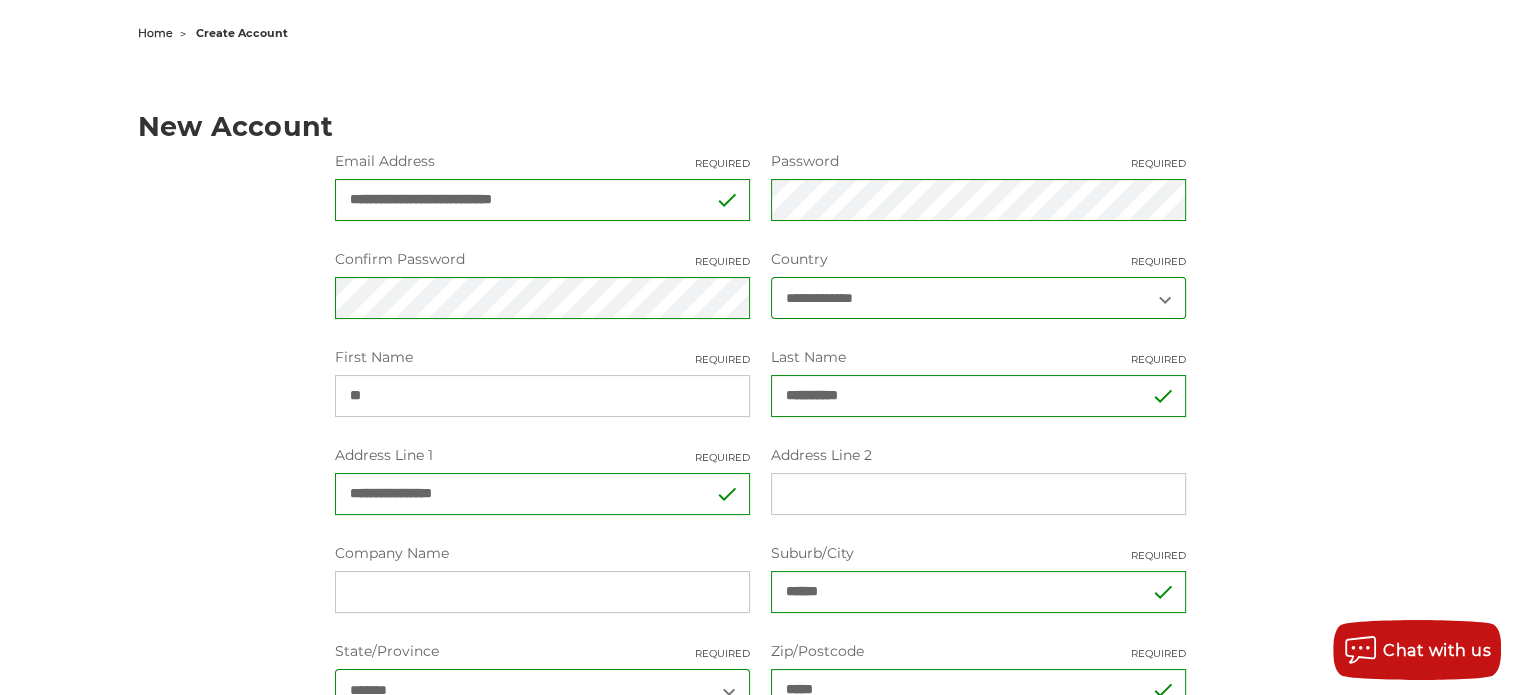 type on "**********" 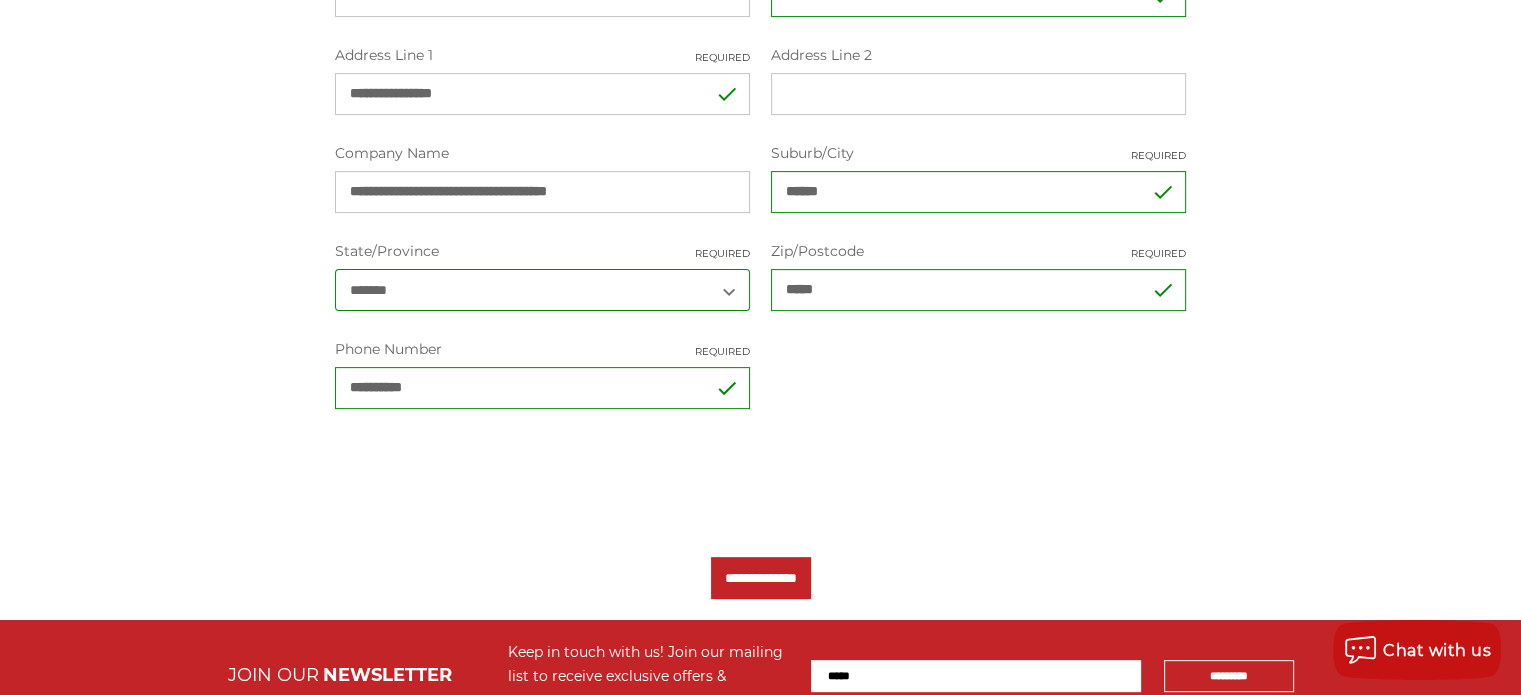 scroll, scrollTop: 0, scrollLeft: 0, axis: both 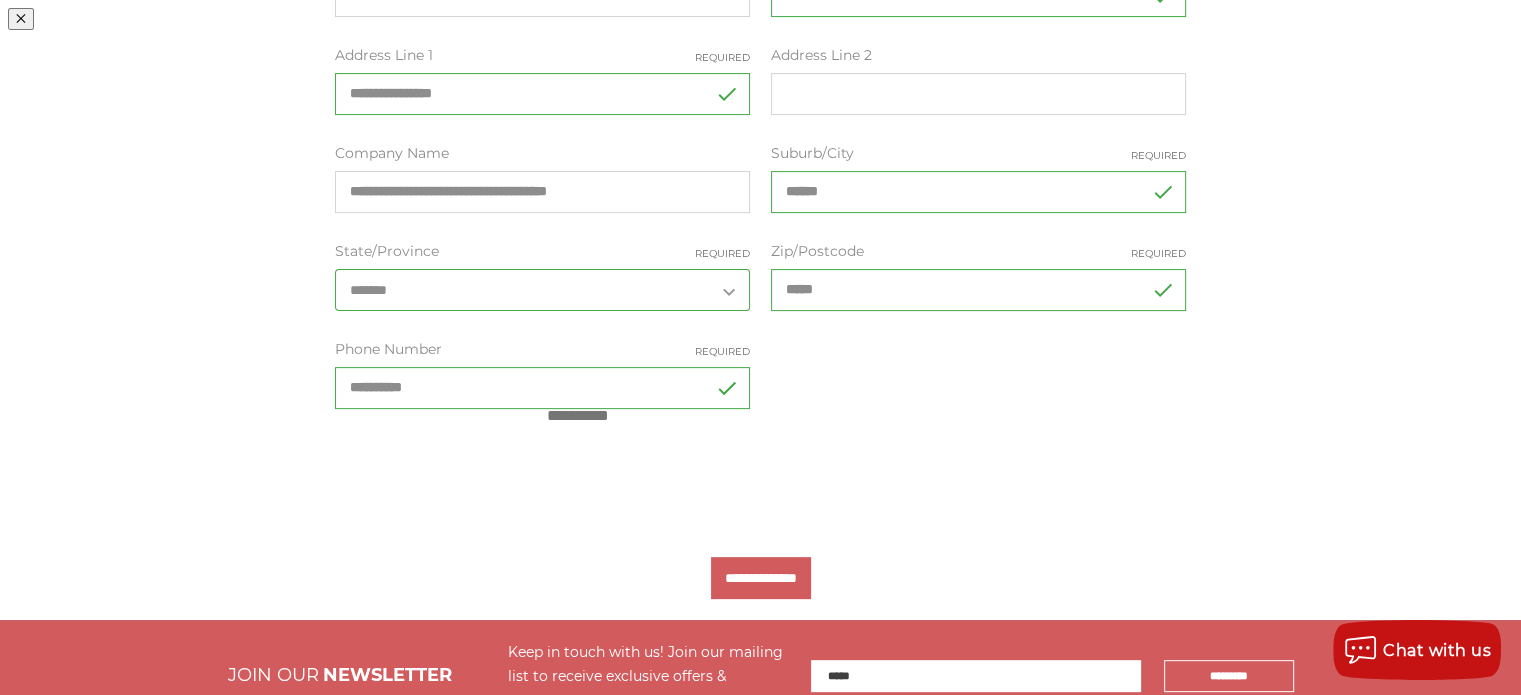 click at bounding box center (578, 415) 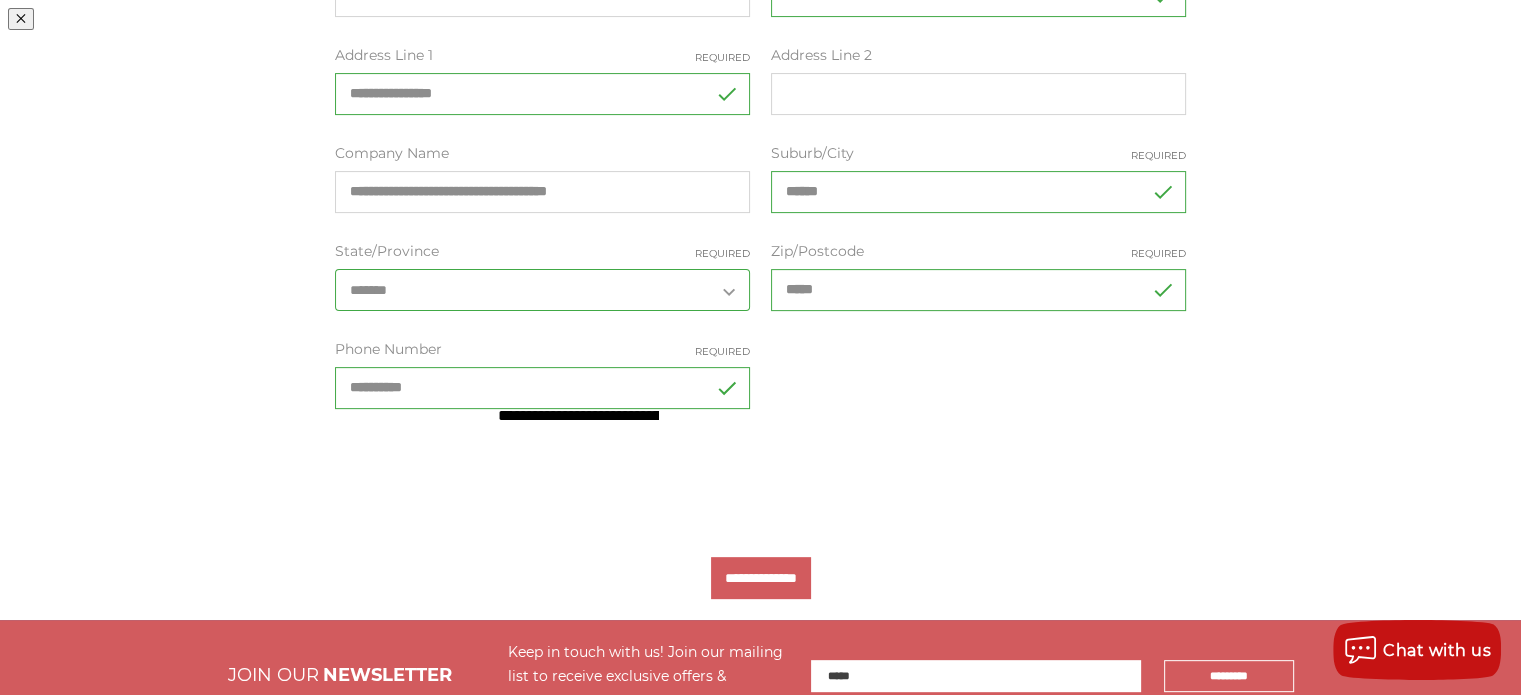 click at bounding box center [654, 494] 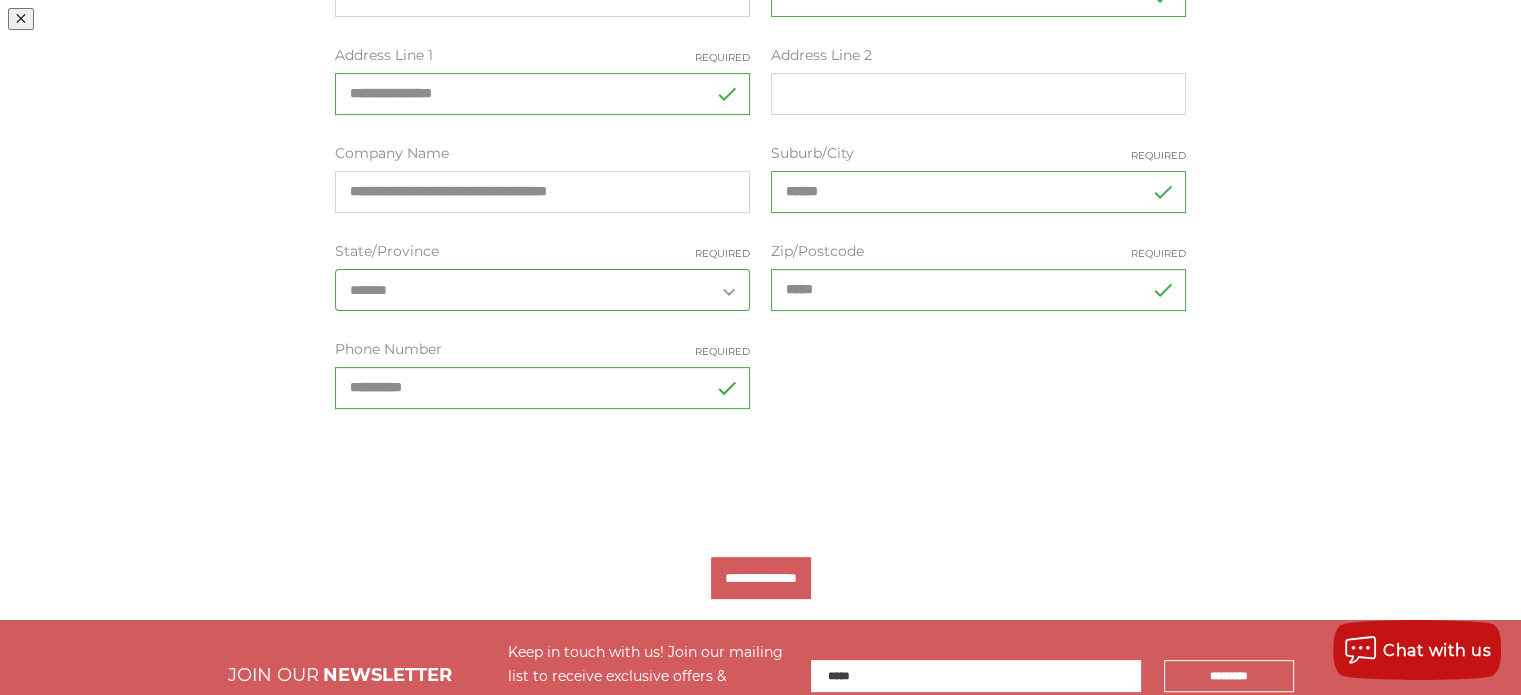 click at bounding box center [1027, 187] 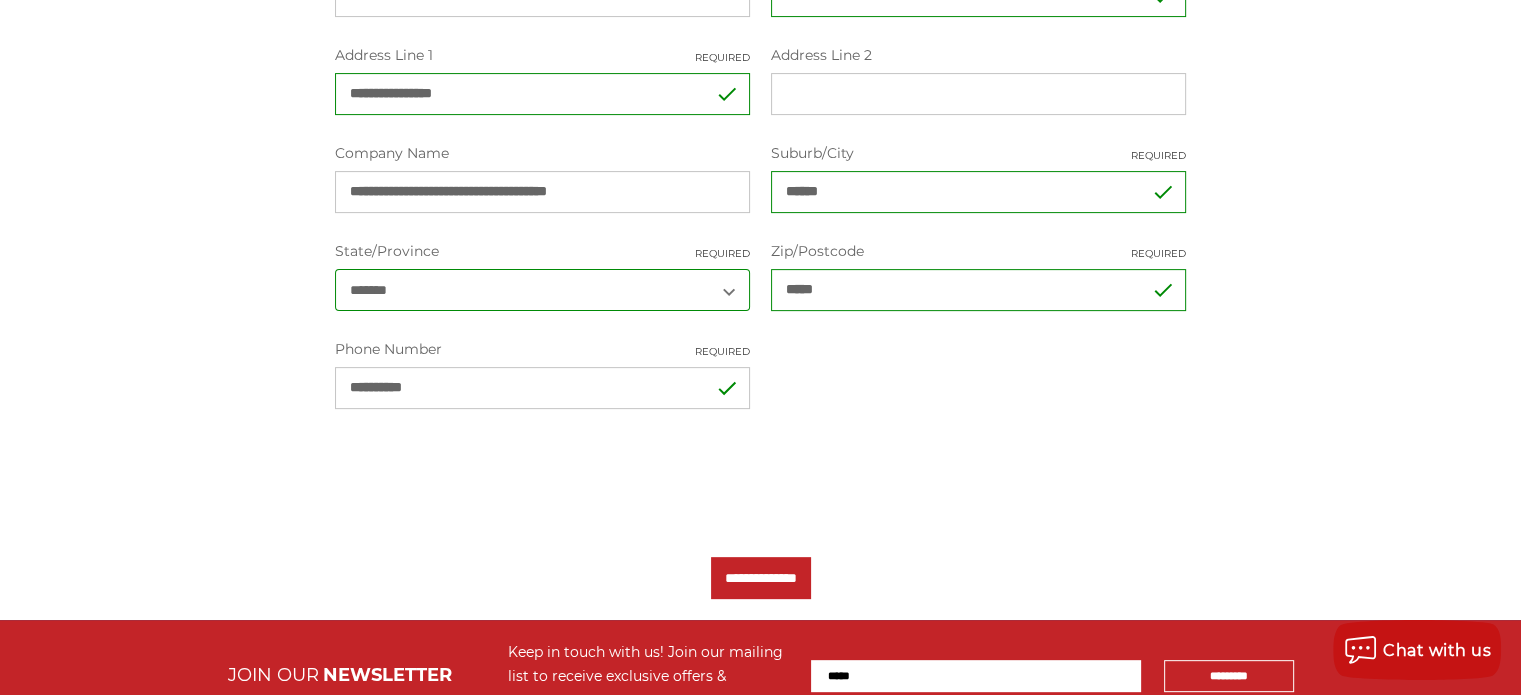 click on "**********" at bounding box center (542, 388) 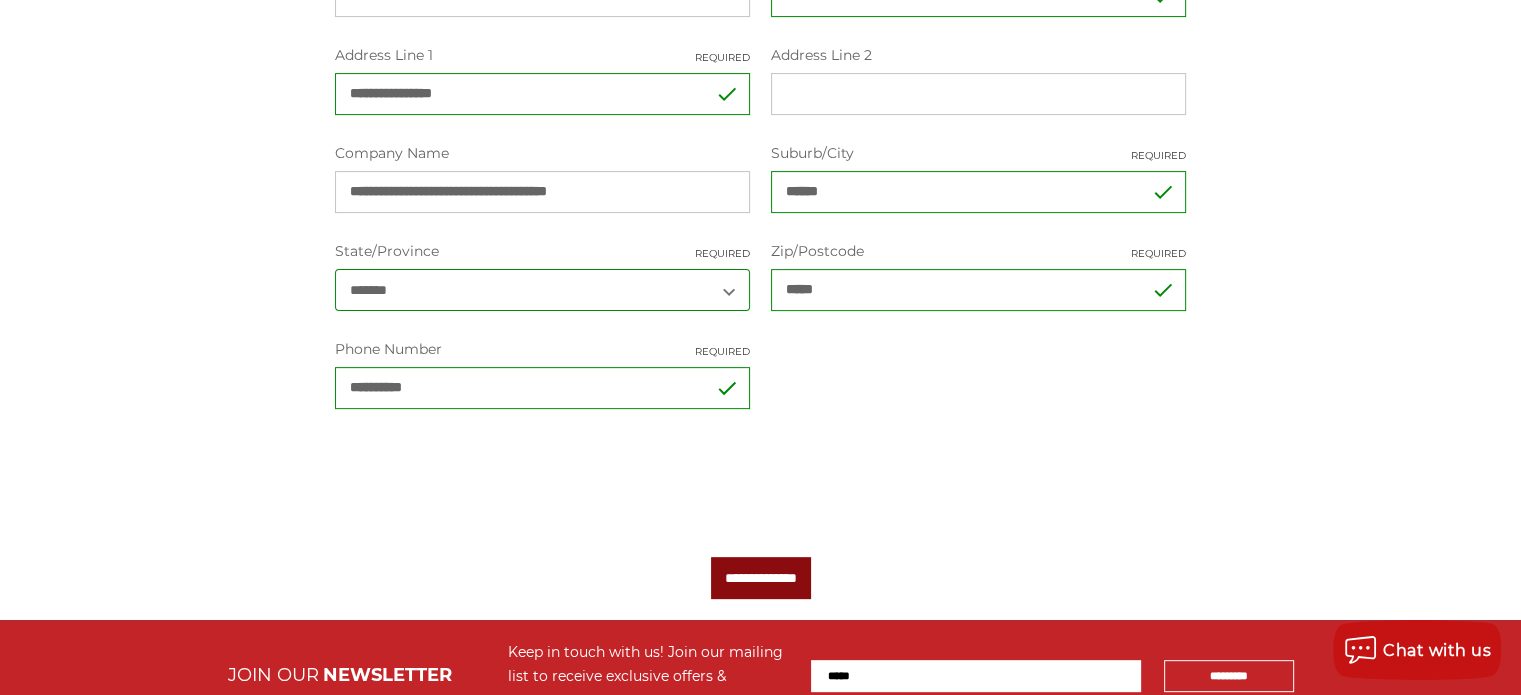 click on "**********" at bounding box center [761, 578] 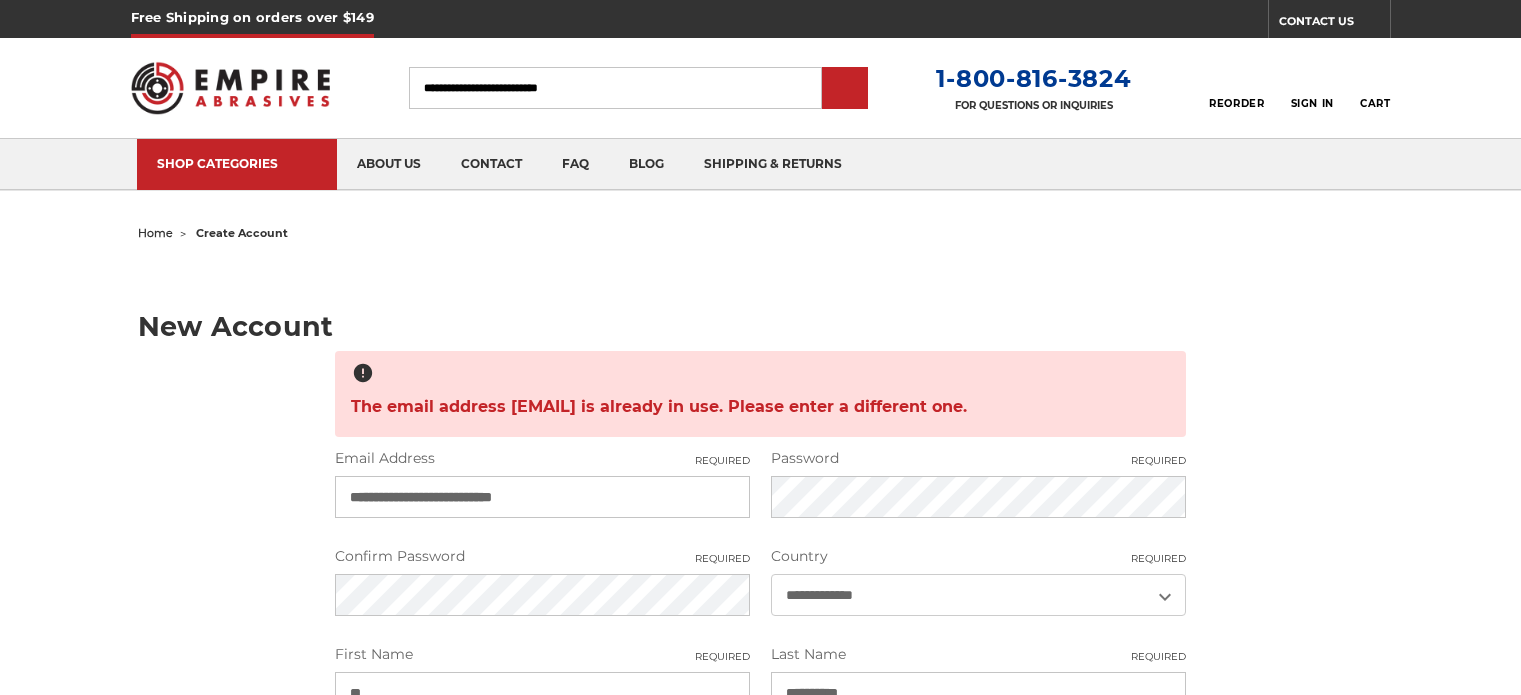 scroll, scrollTop: 0, scrollLeft: 0, axis: both 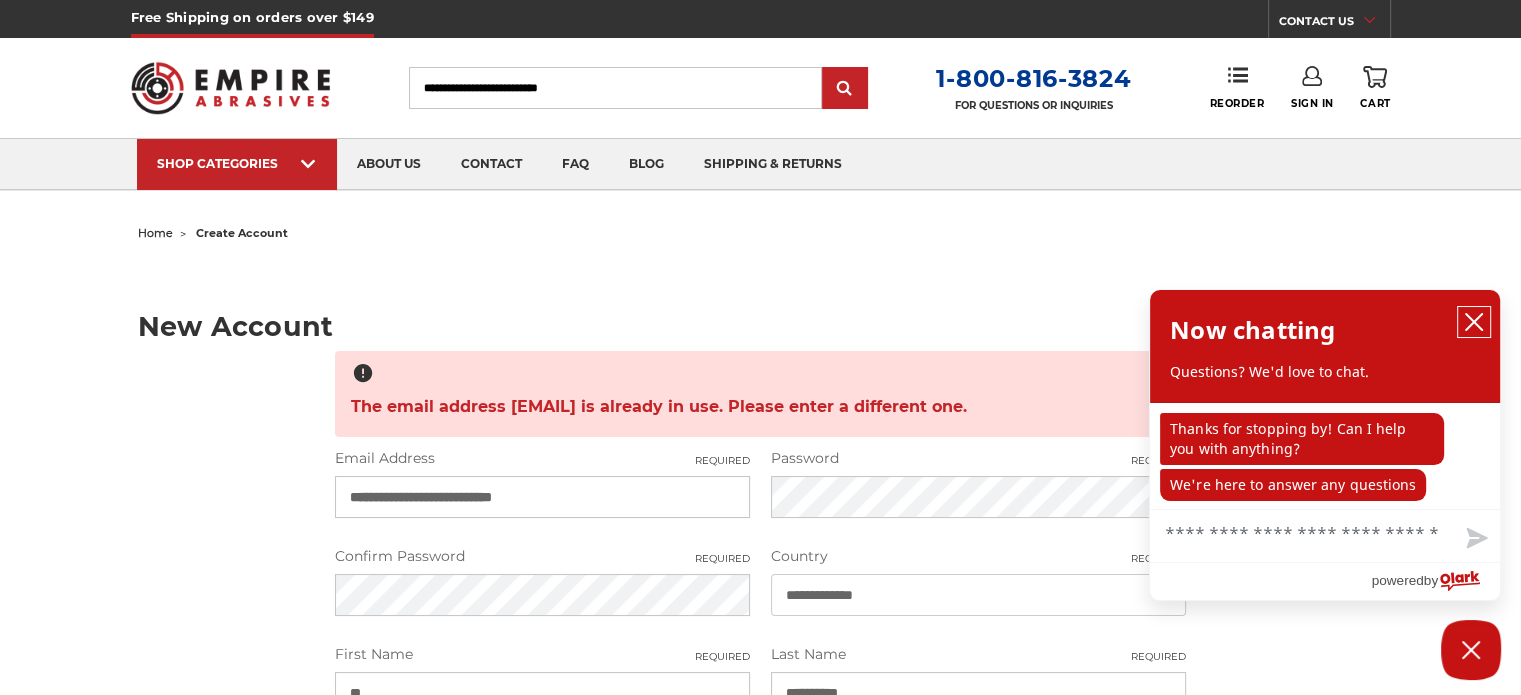 click 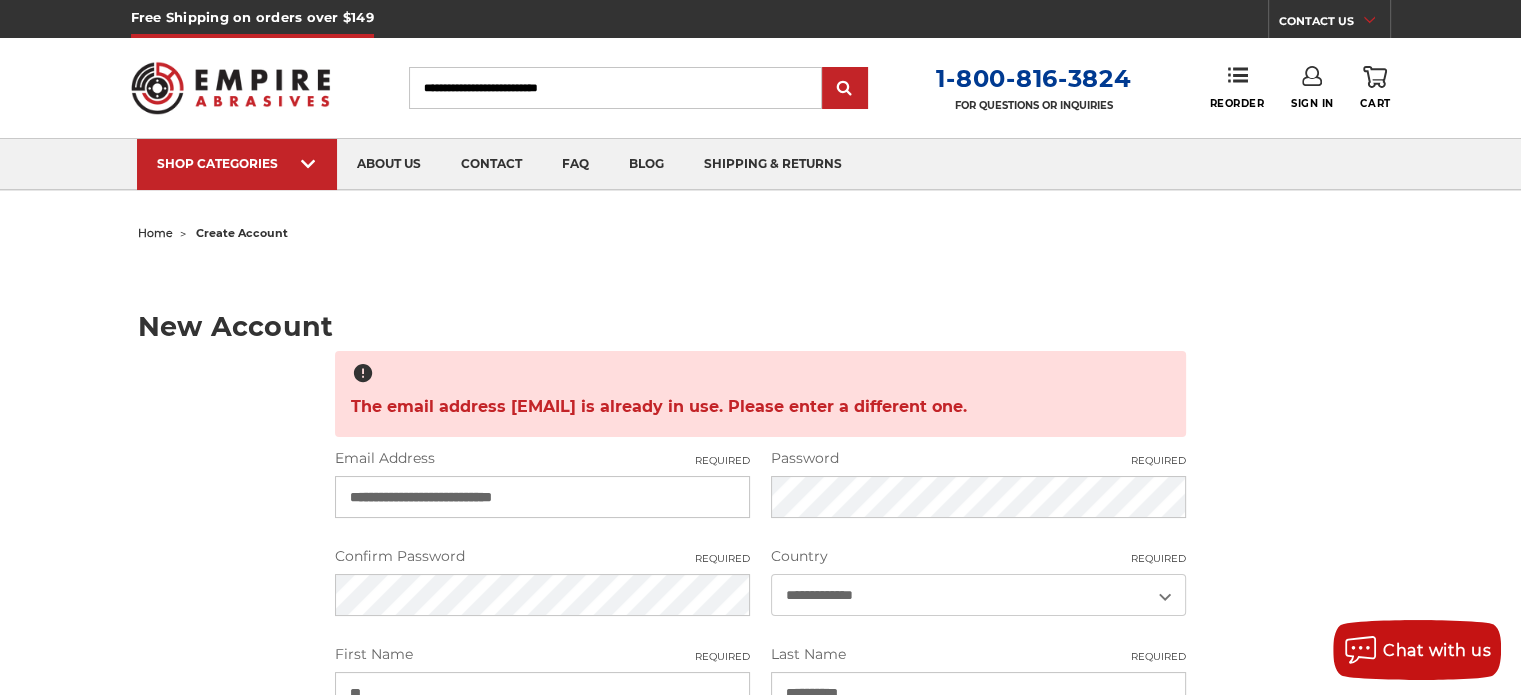 click on "**********" at bounding box center [542, 497] 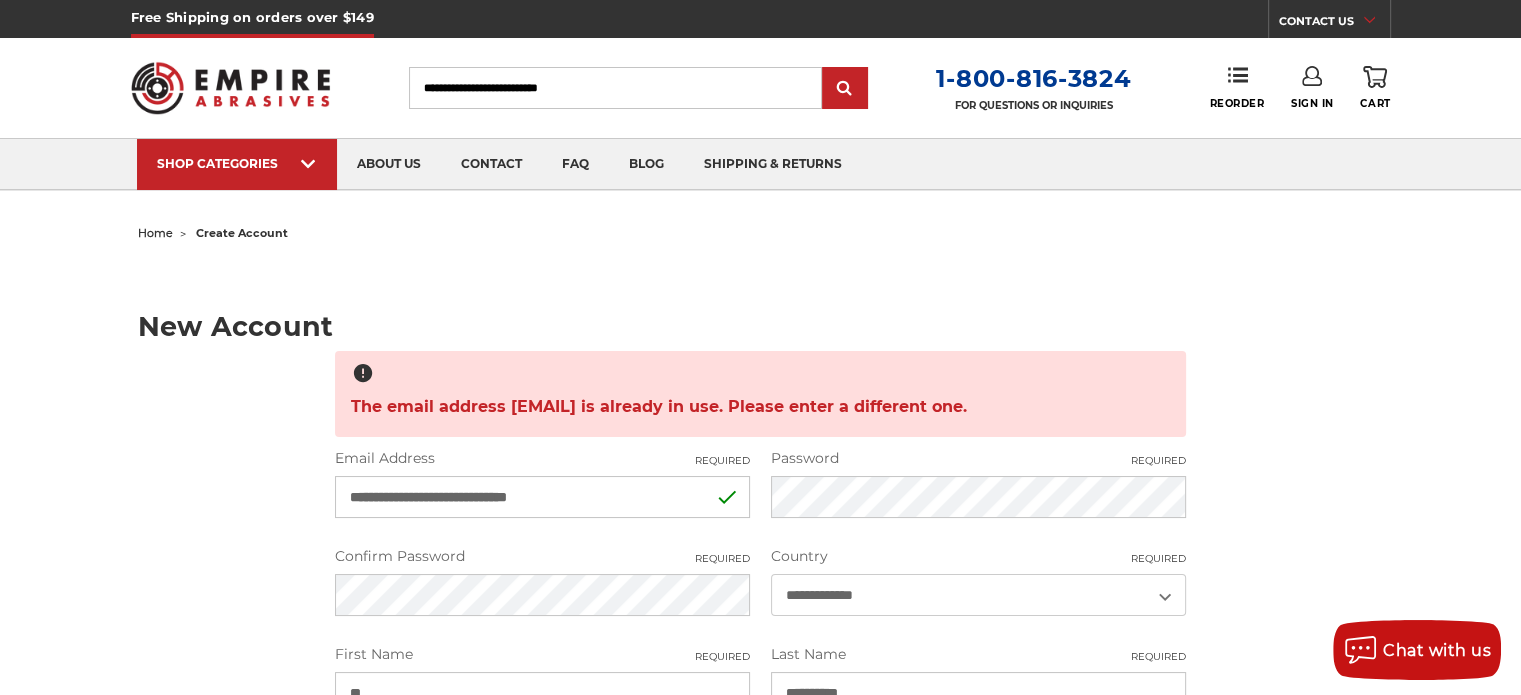 type on "**********" 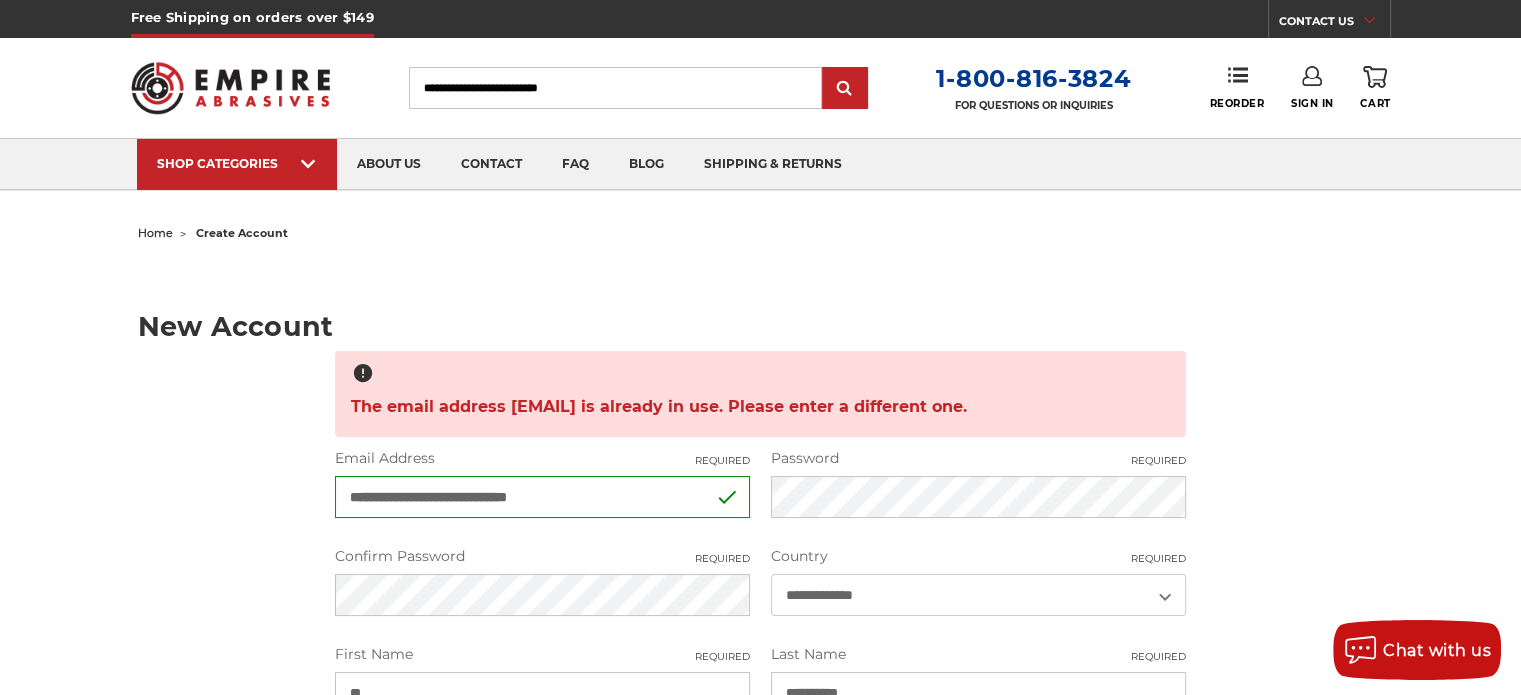 click on "**********" at bounding box center (761, 768) 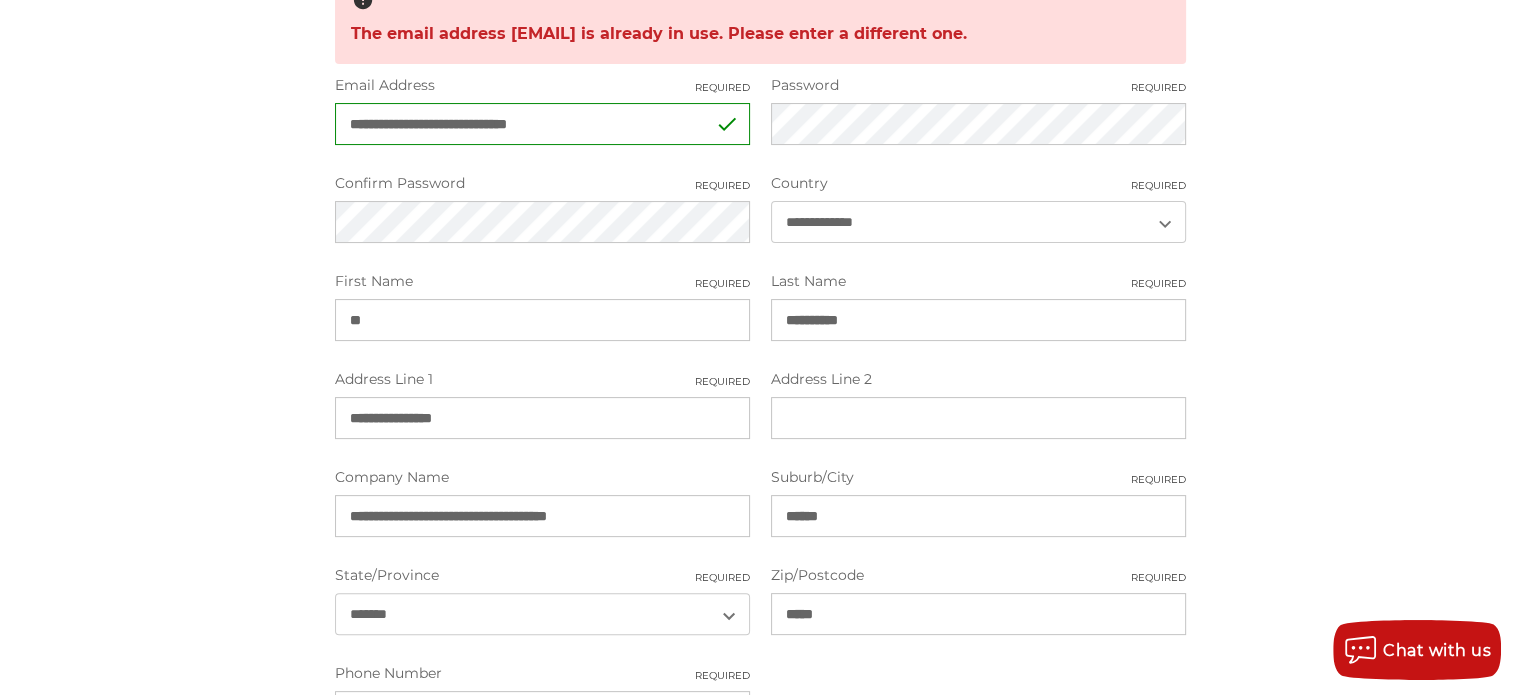 scroll, scrollTop: 100, scrollLeft: 0, axis: vertical 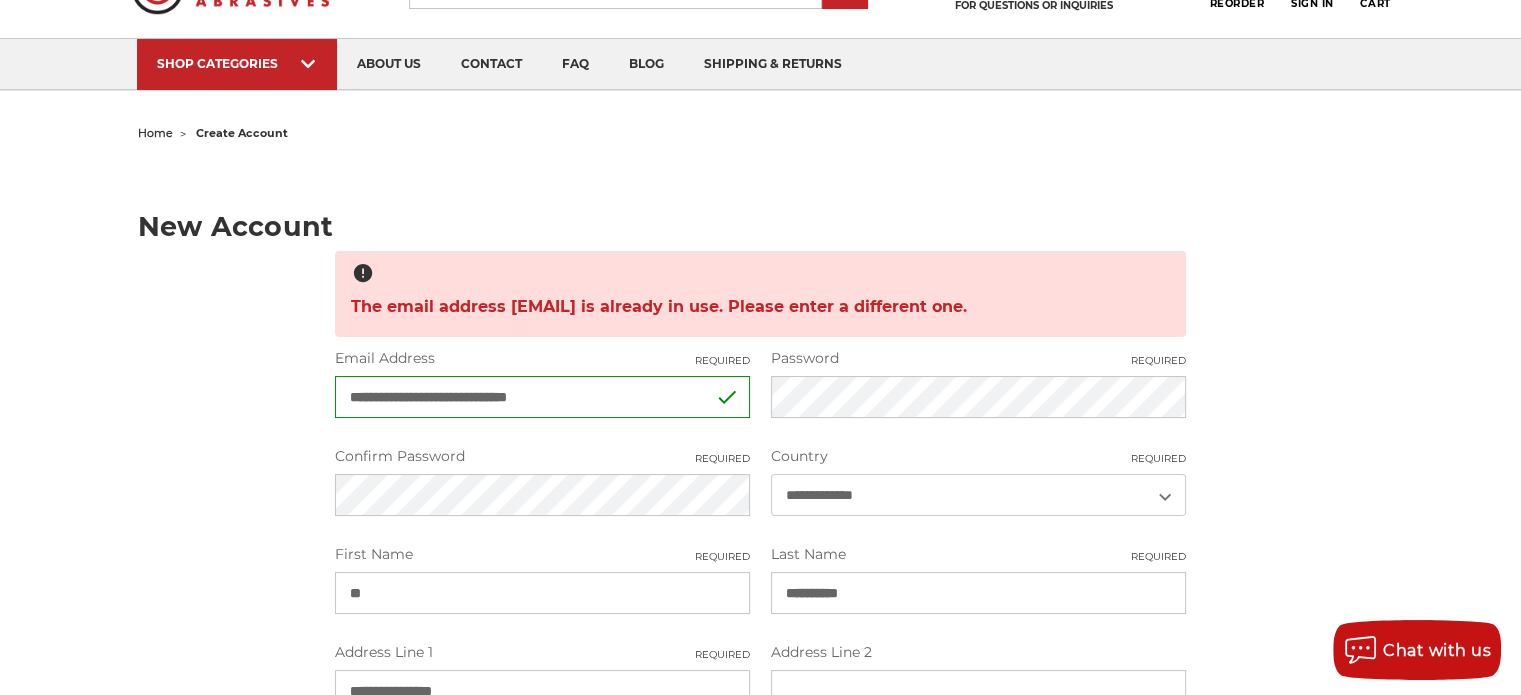 click on "**********" at bounding box center (760, 691) 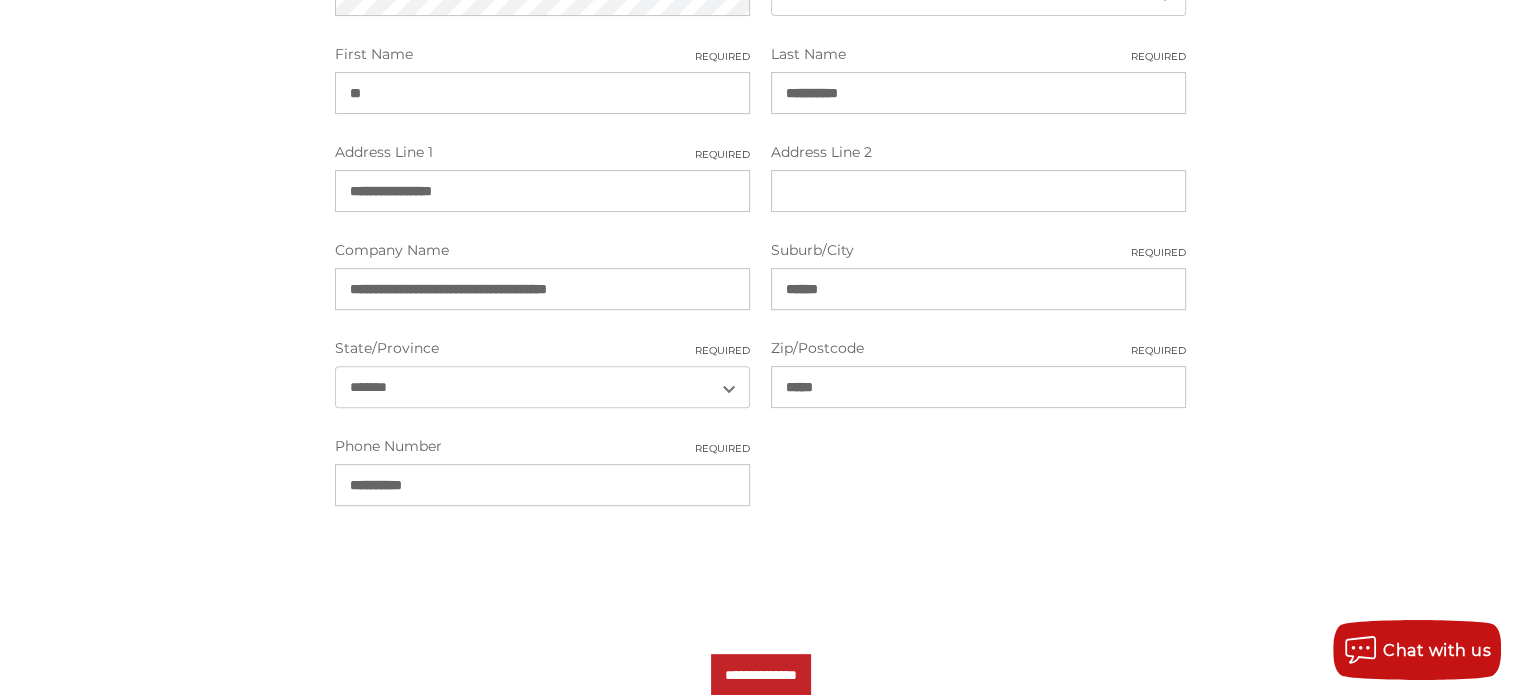 scroll, scrollTop: 800, scrollLeft: 0, axis: vertical 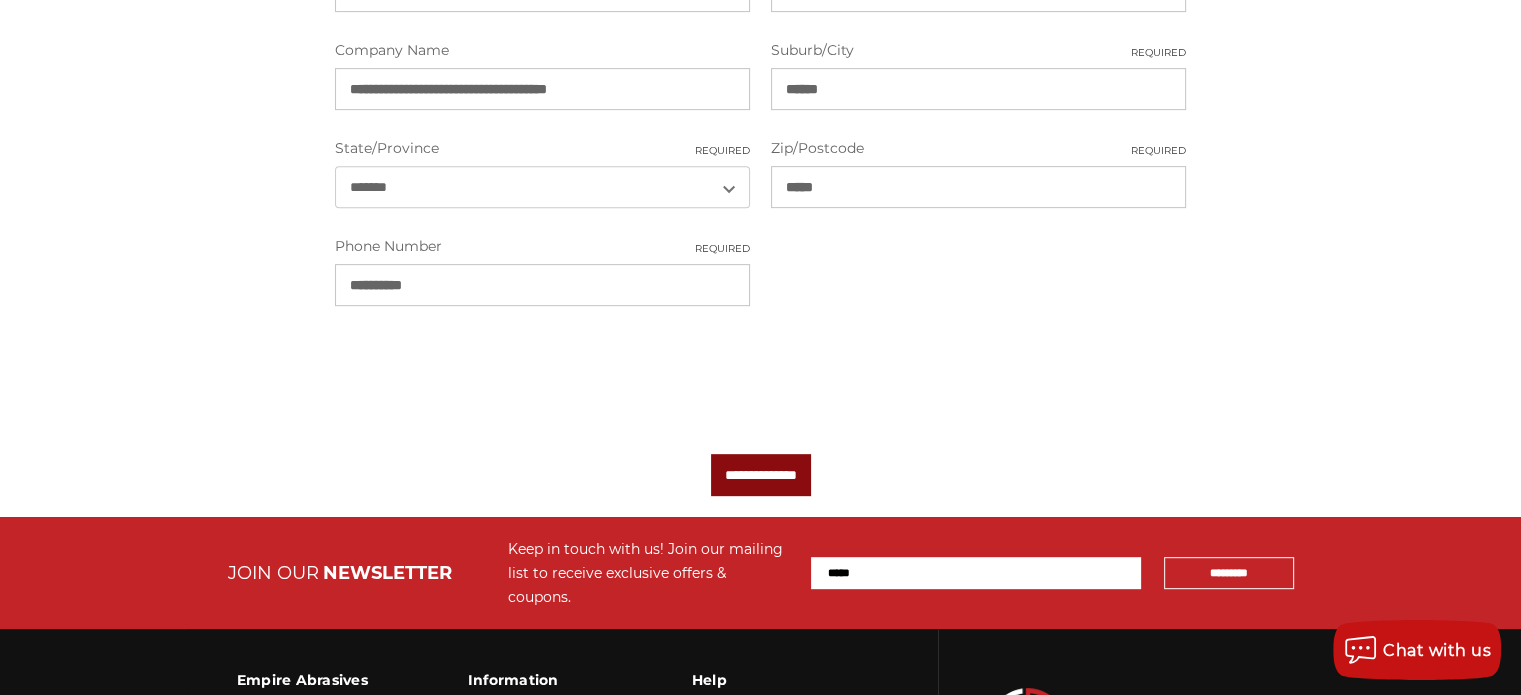 click on "**********" at bounding box center [761, 475] 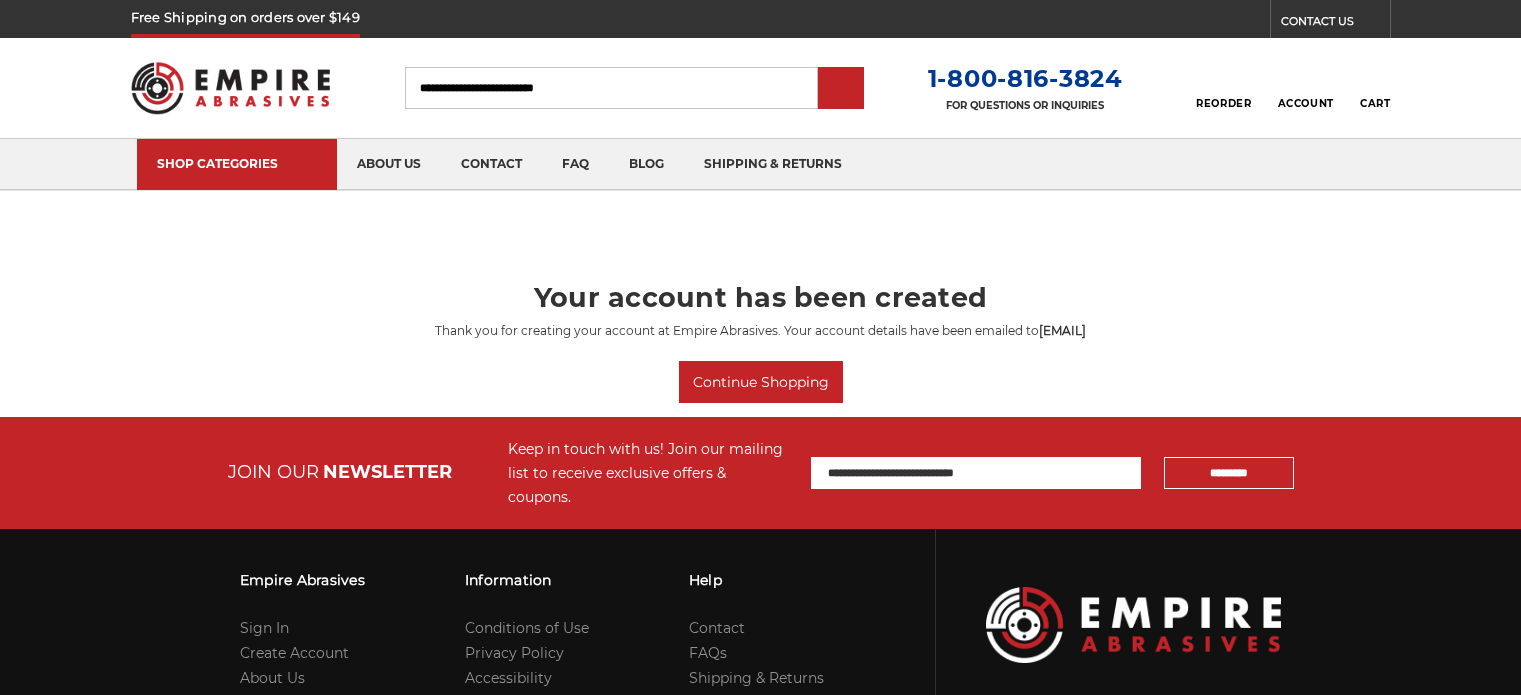 scroll, scrollTop: 0, scrollLeft: 0, axis: both 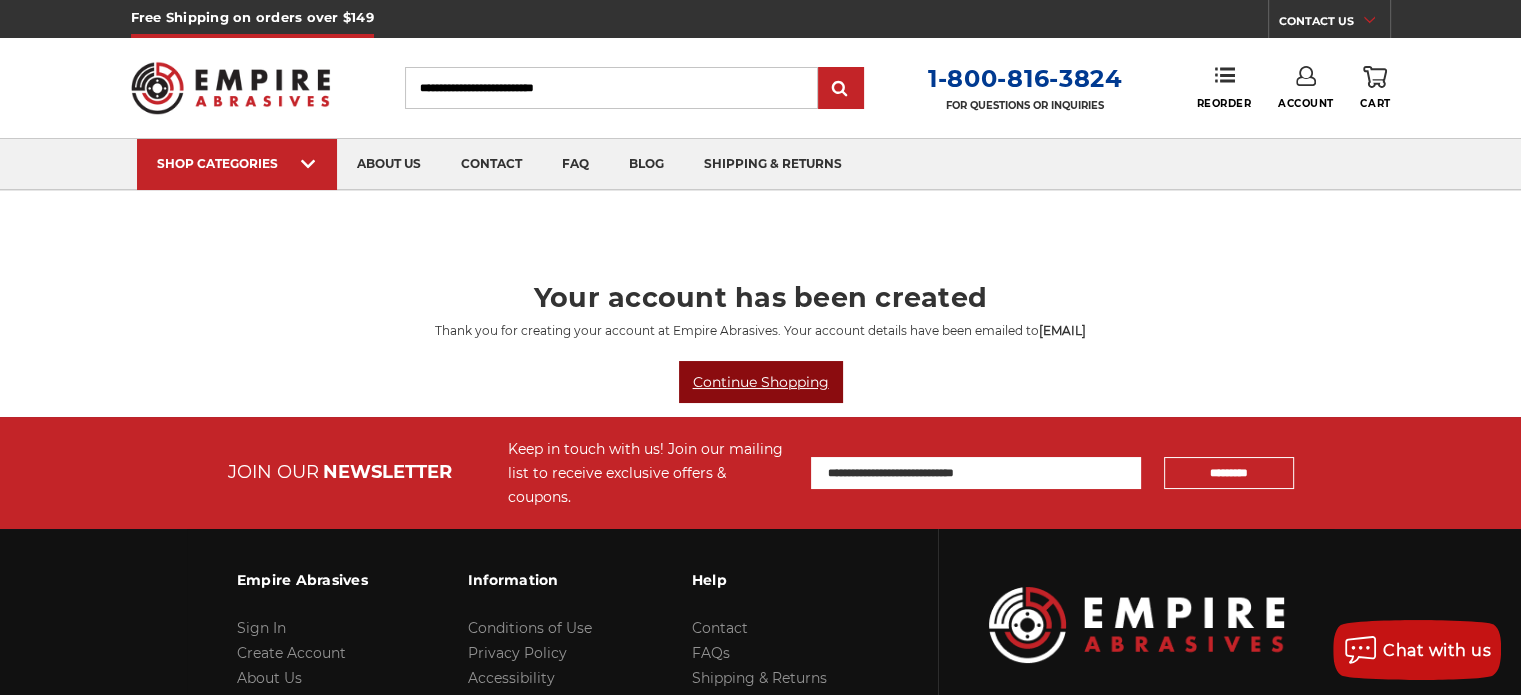 click on "Continue Shopping" at bounding box center [761, 382] 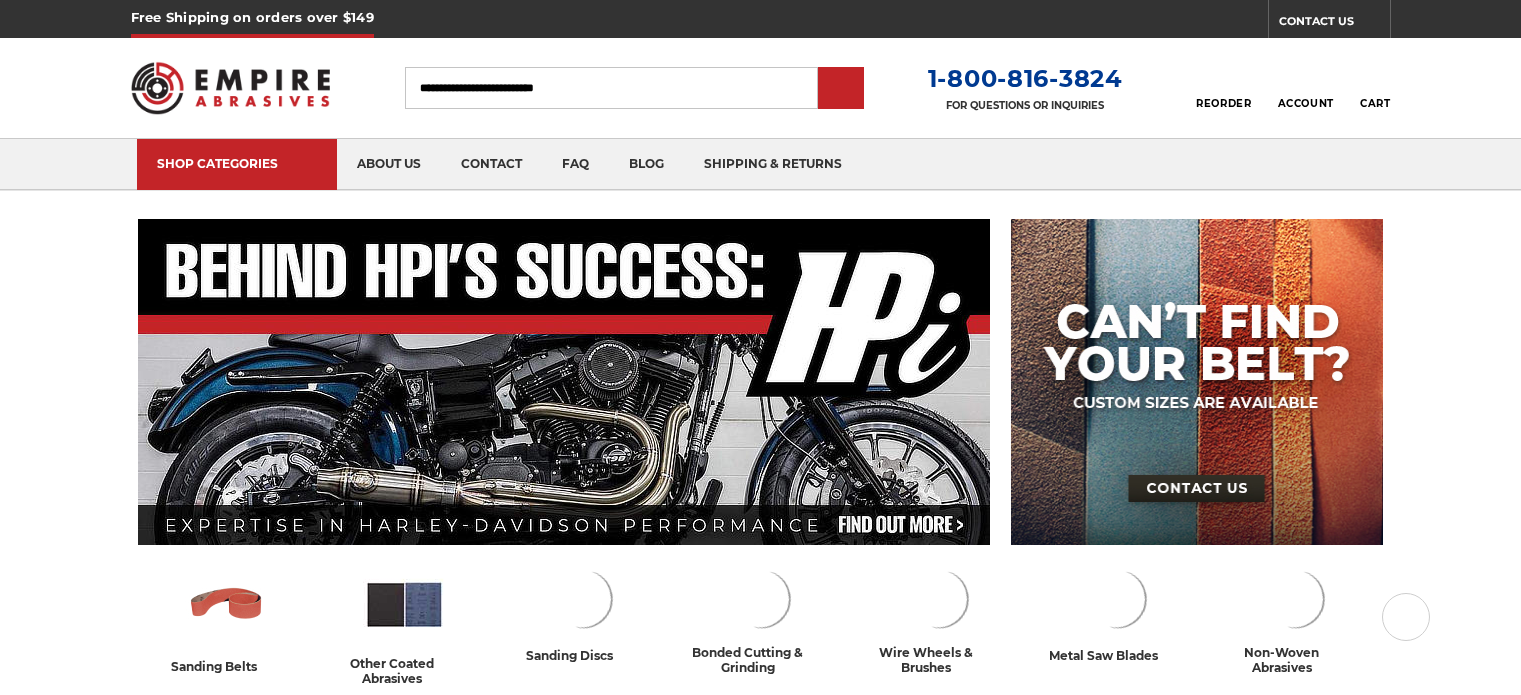 scroll, scrollTop: 0, scrollLeft: 0, axis: both 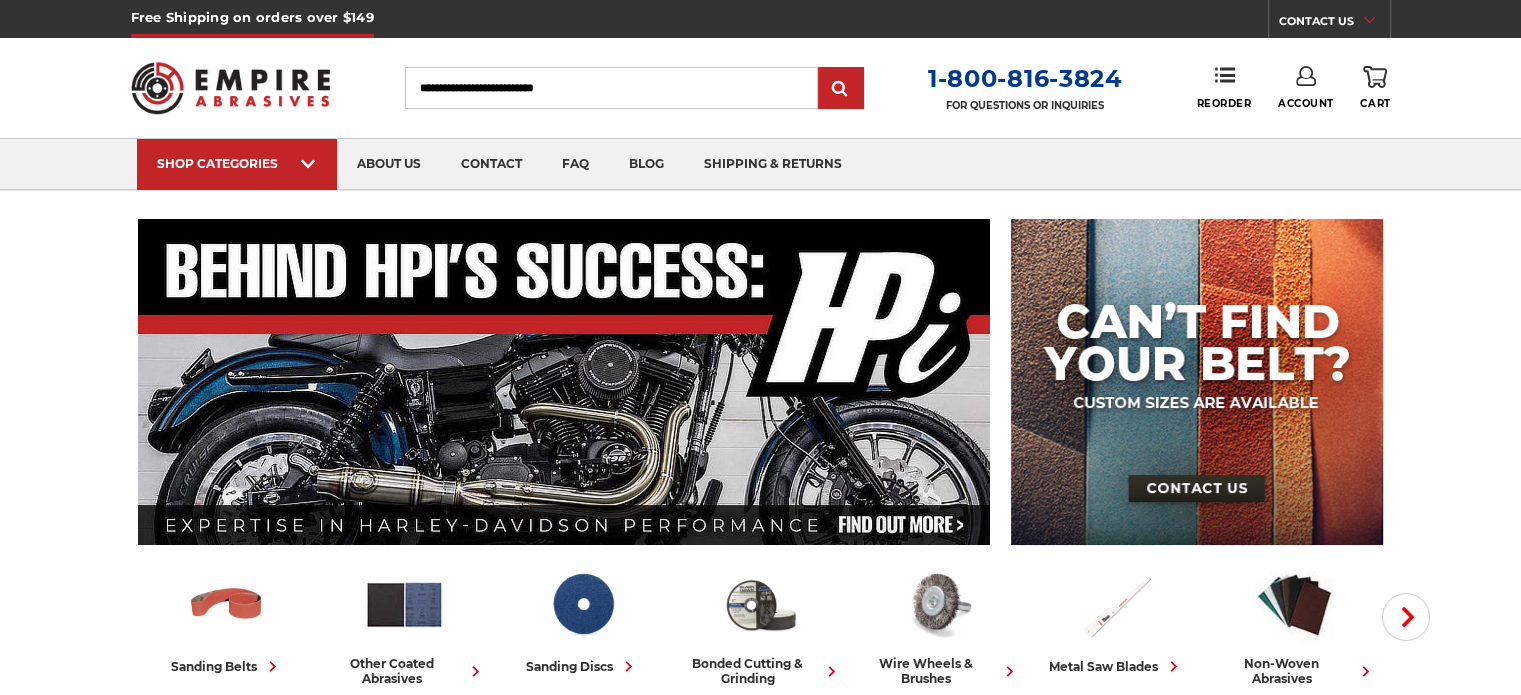 click on "Search" at bounding box center (611, 88) 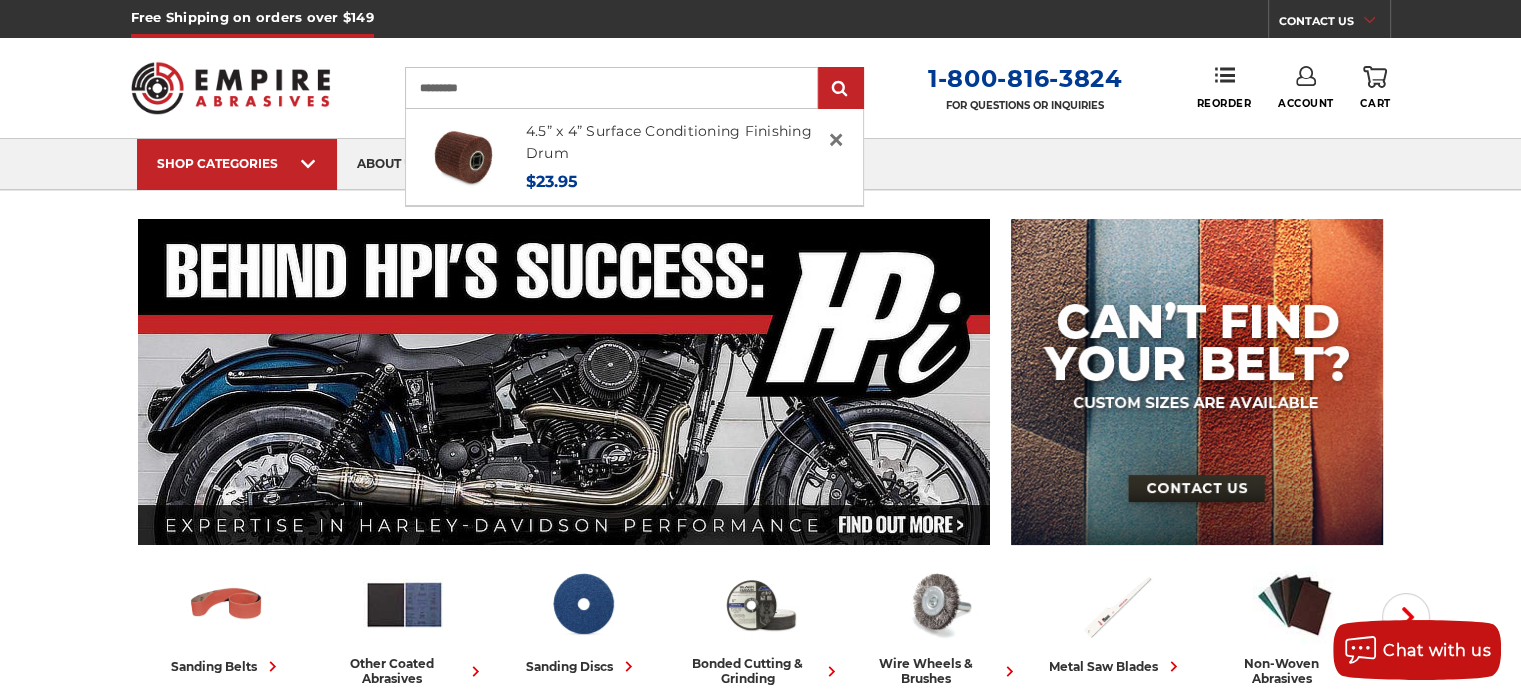 type on "*********" 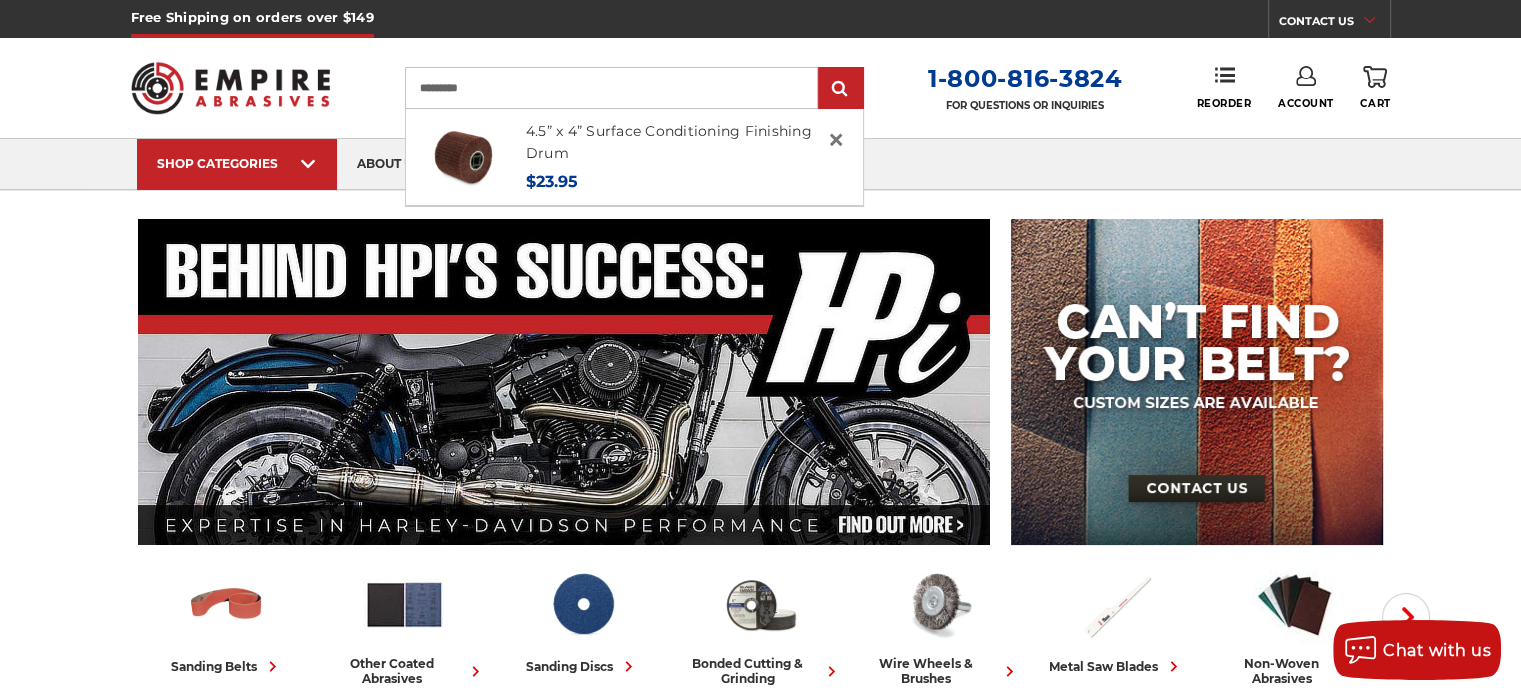 click on "4.5” x 4” Surface Conditioning Finishing Drum" at bounding box center (683, 142) 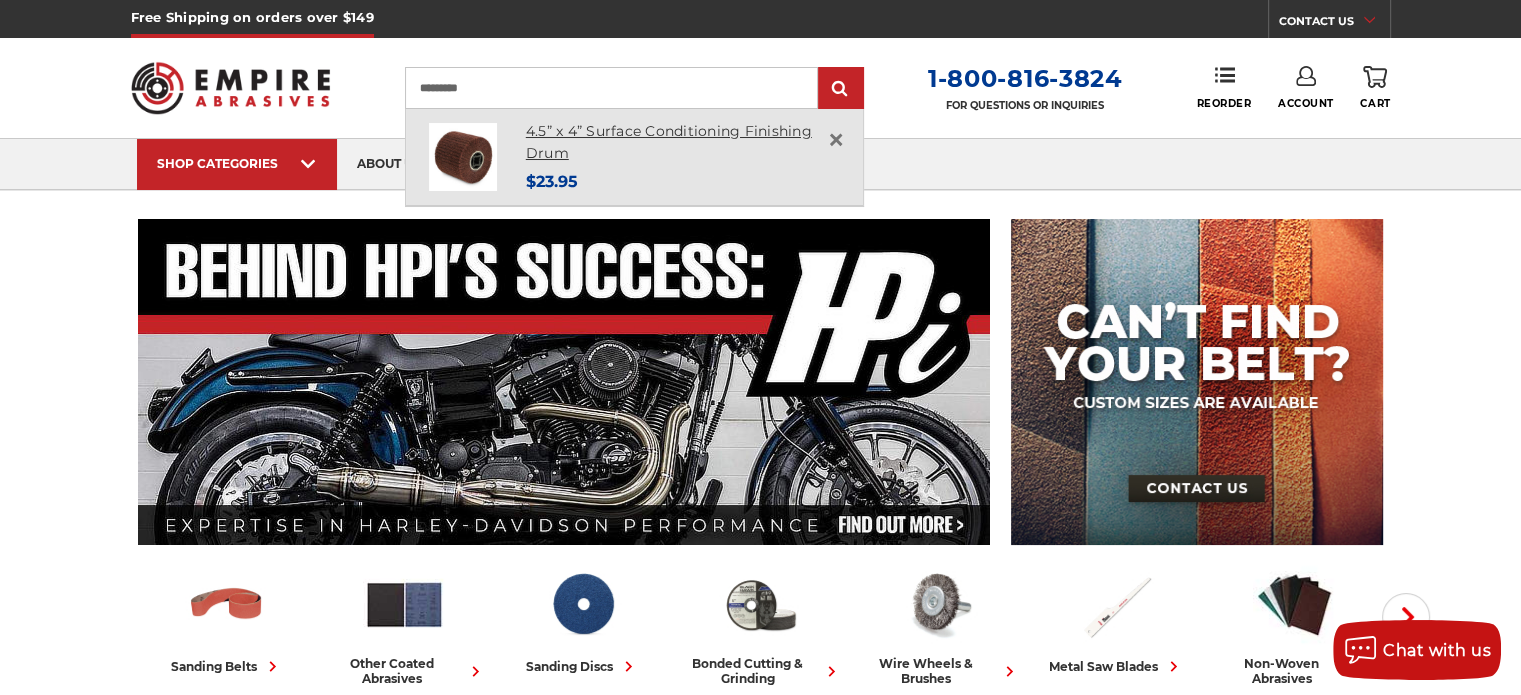 click on "4.5” x 4” Surface Conditioning Finishing Drum" at bounding box center (669, 142) 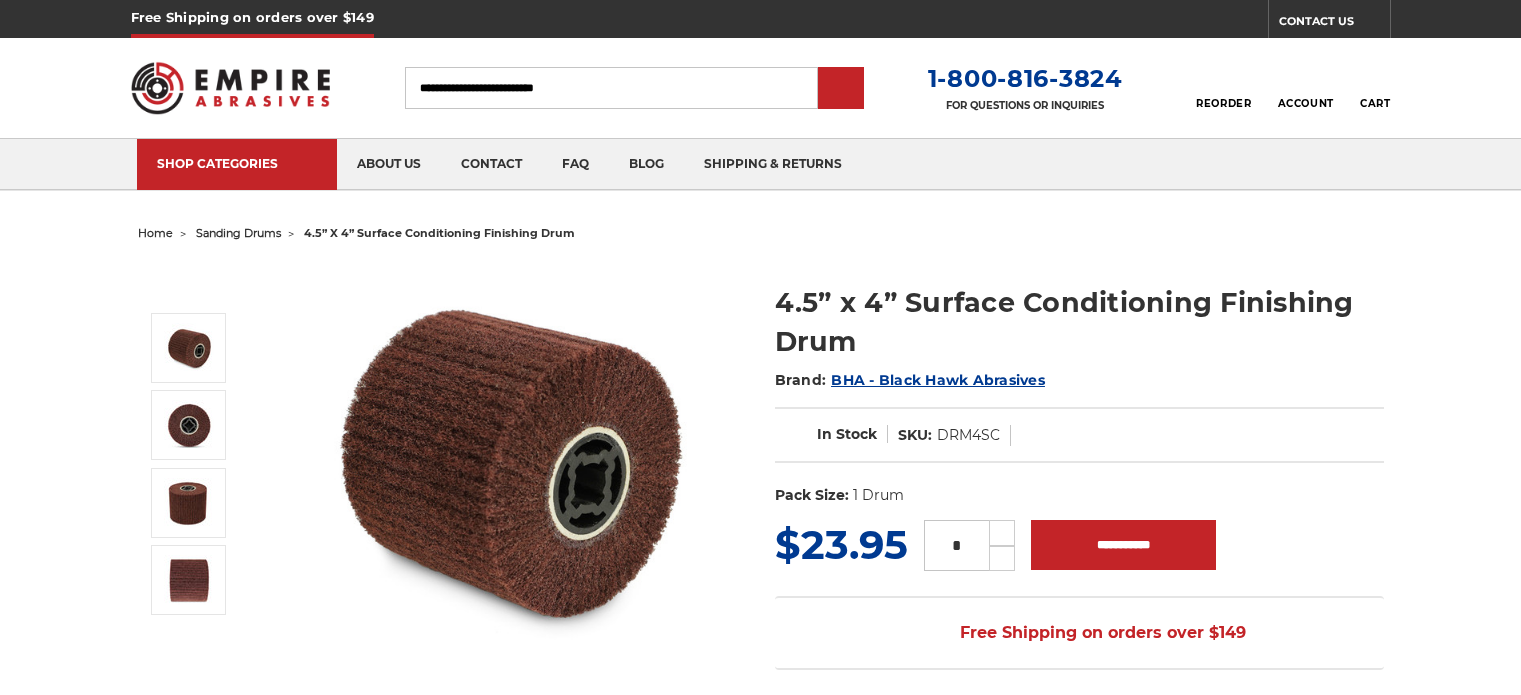 scroll, scrollTop: 0, scrollLeft: 0, axis: both 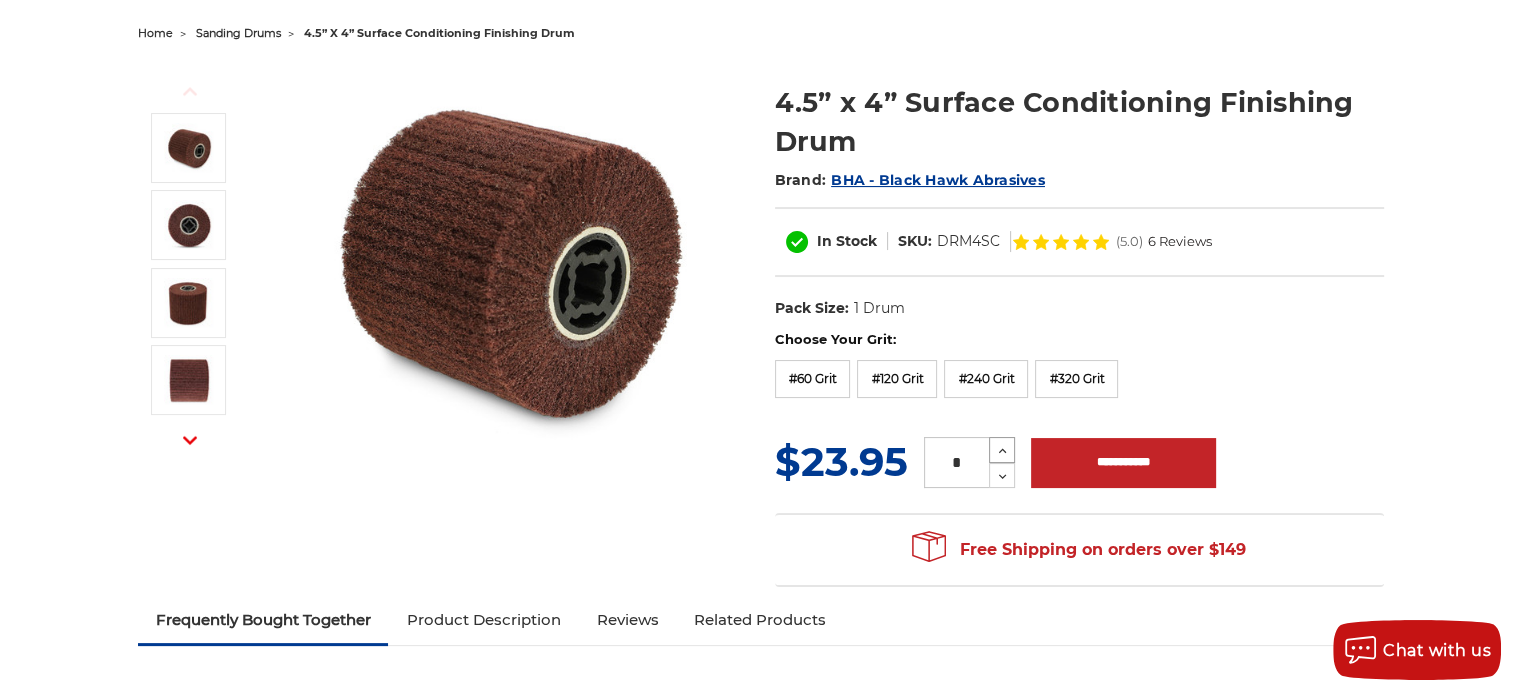 click 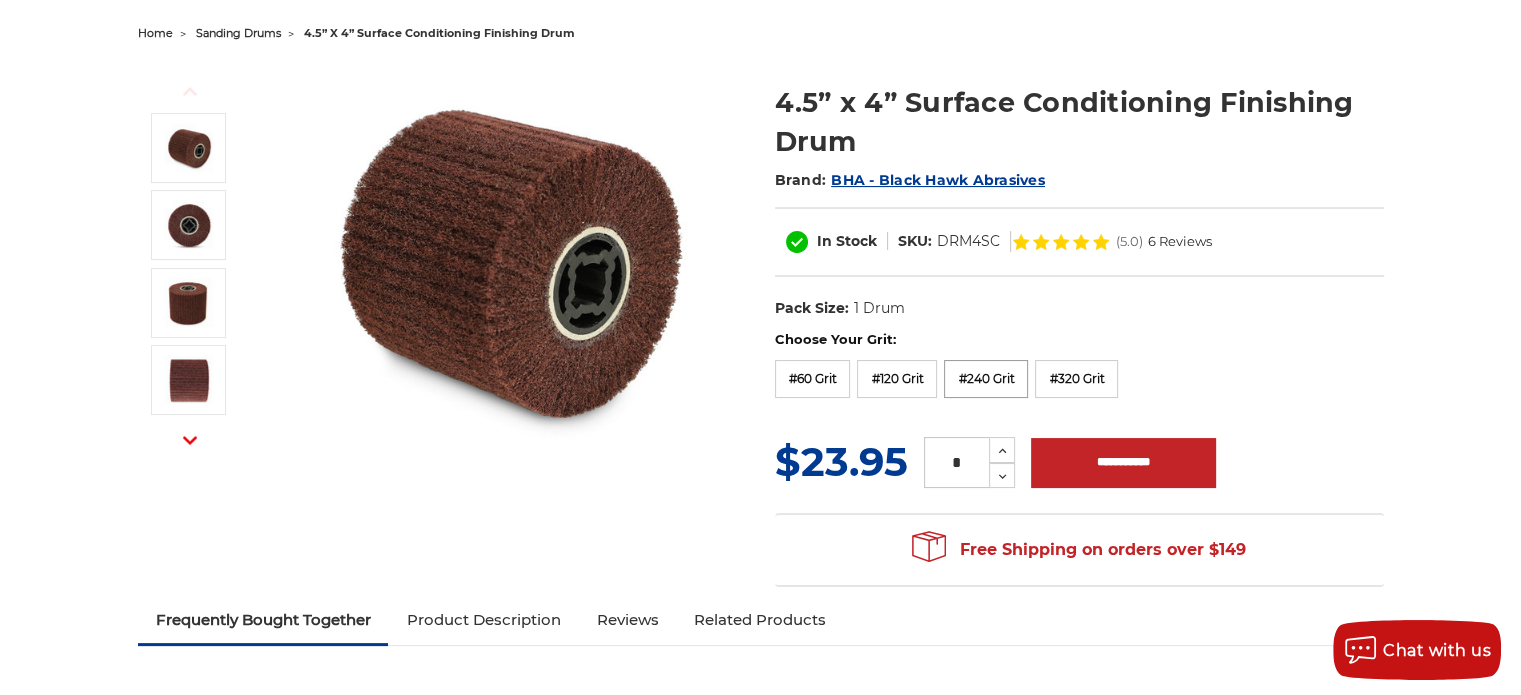 click on "#240 Grit" at bounding box center (986, 379) 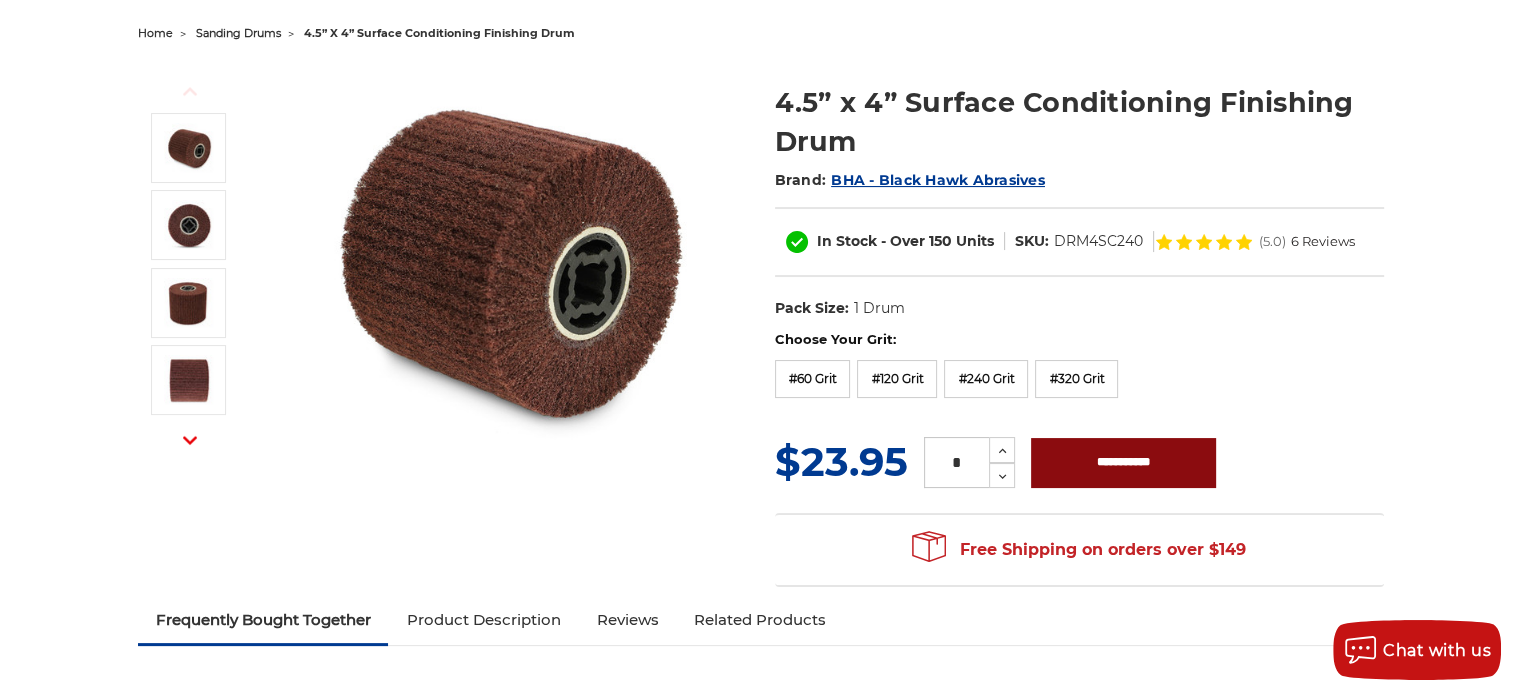 click on "**********" at bounding box center [1123, 463] 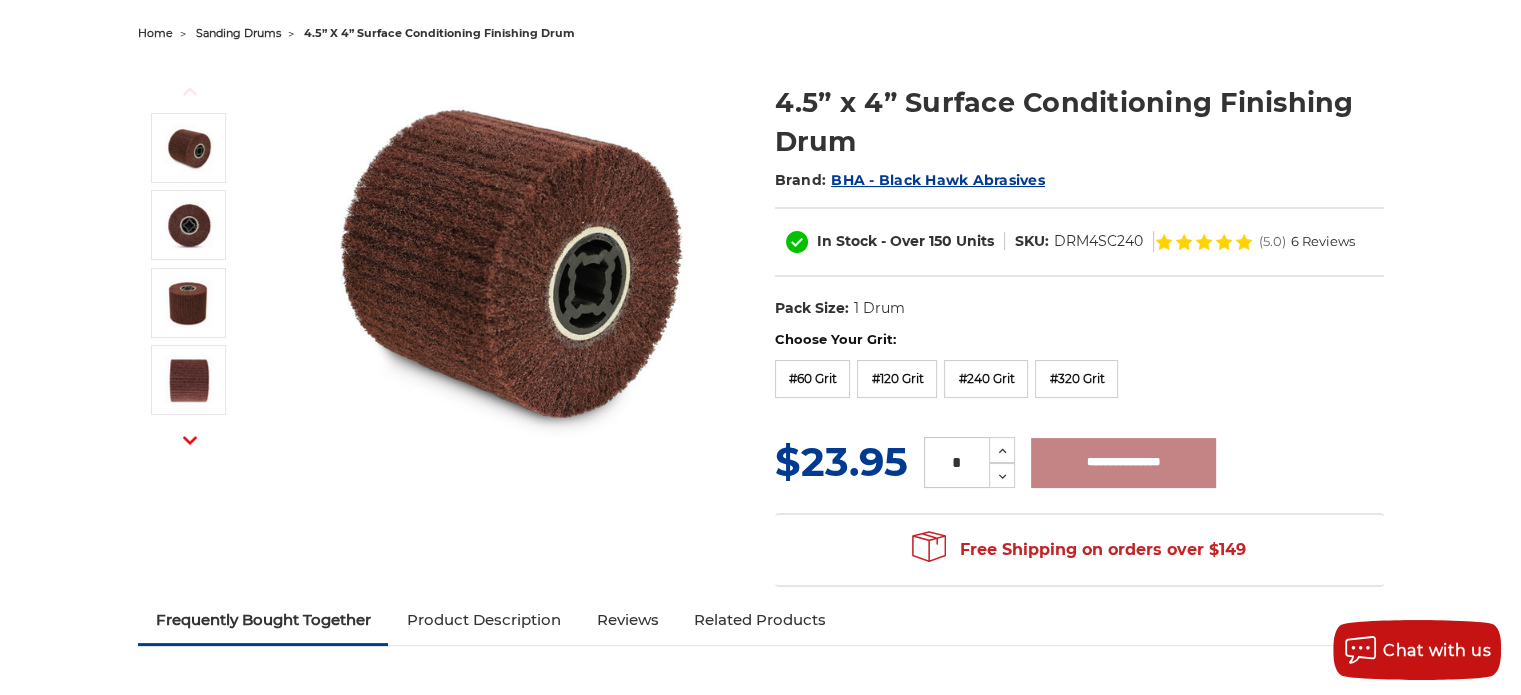 type on "**********" 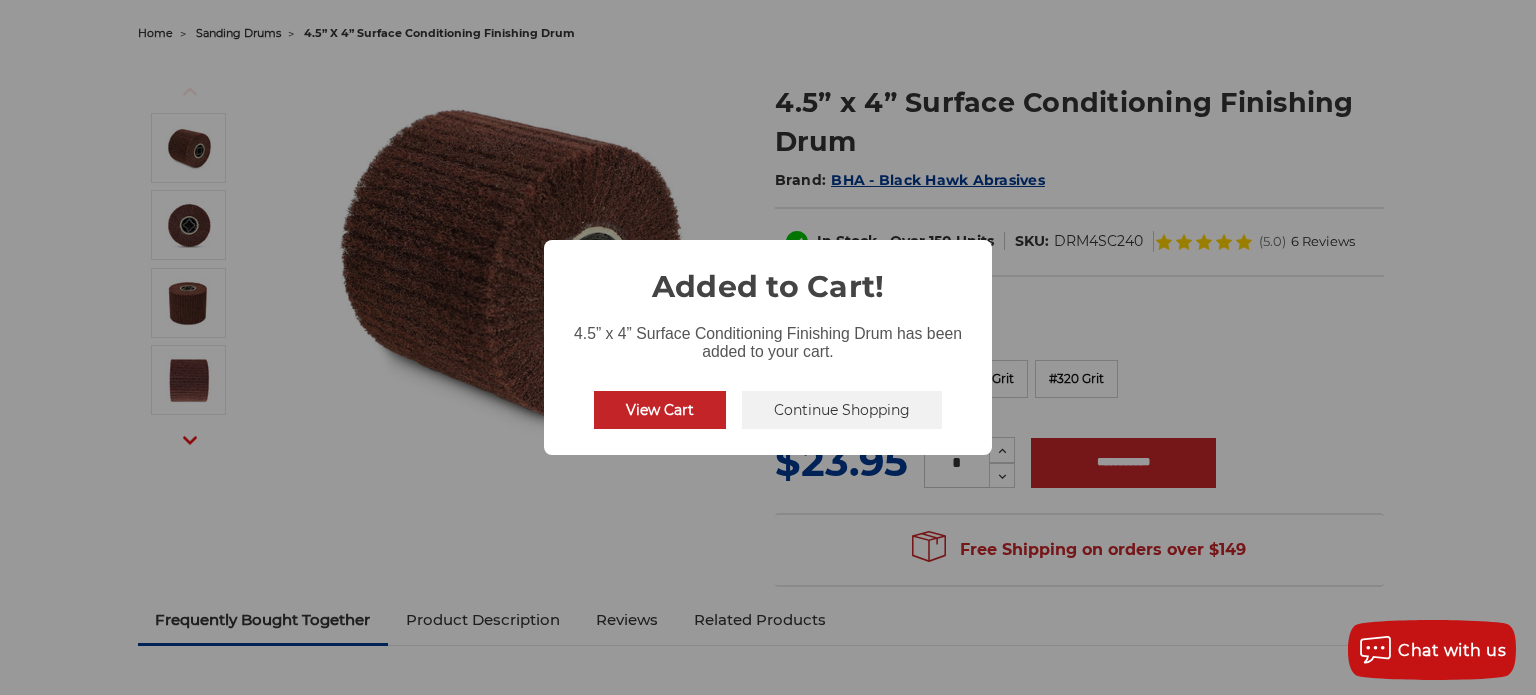 click on "View Cart" at bounding box center [660, 410] 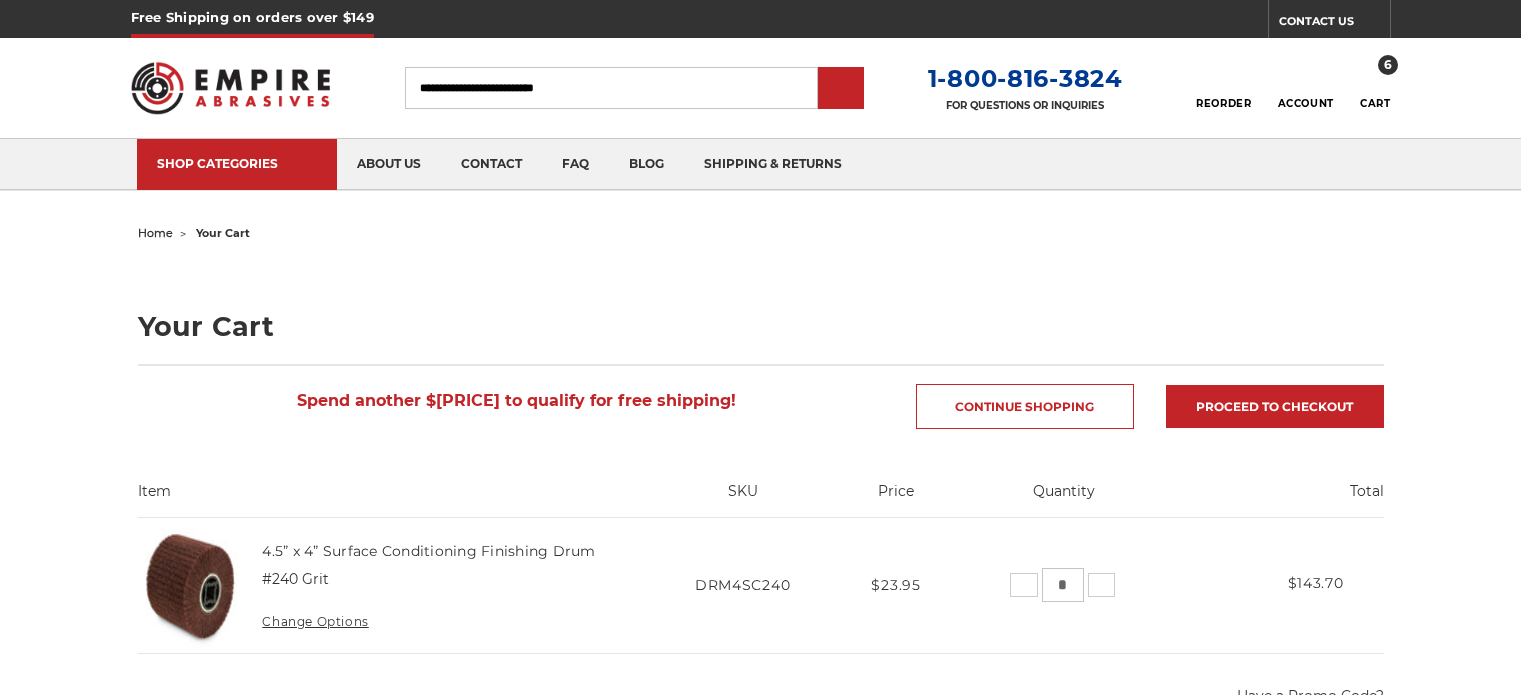 scroll, scrollTop: 0, scrollLeft: 0, axis: both 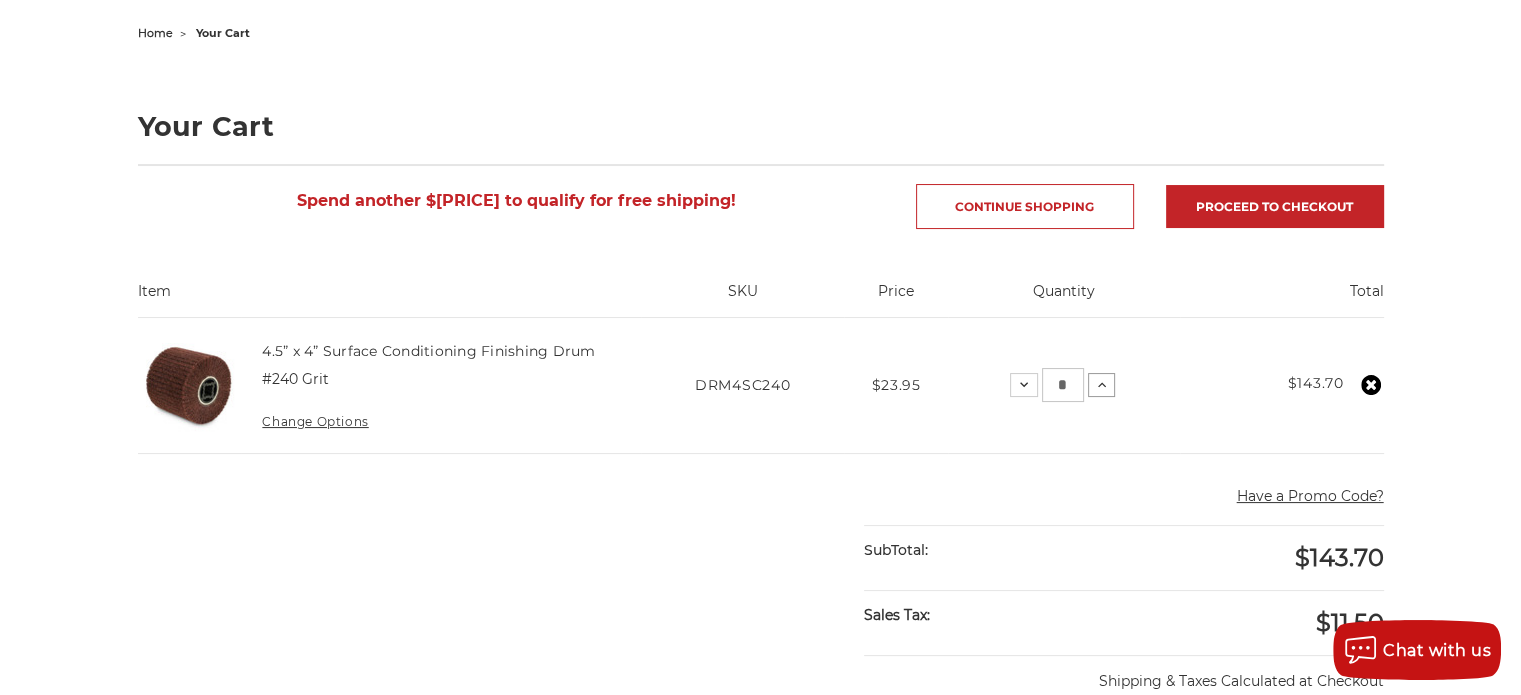 click 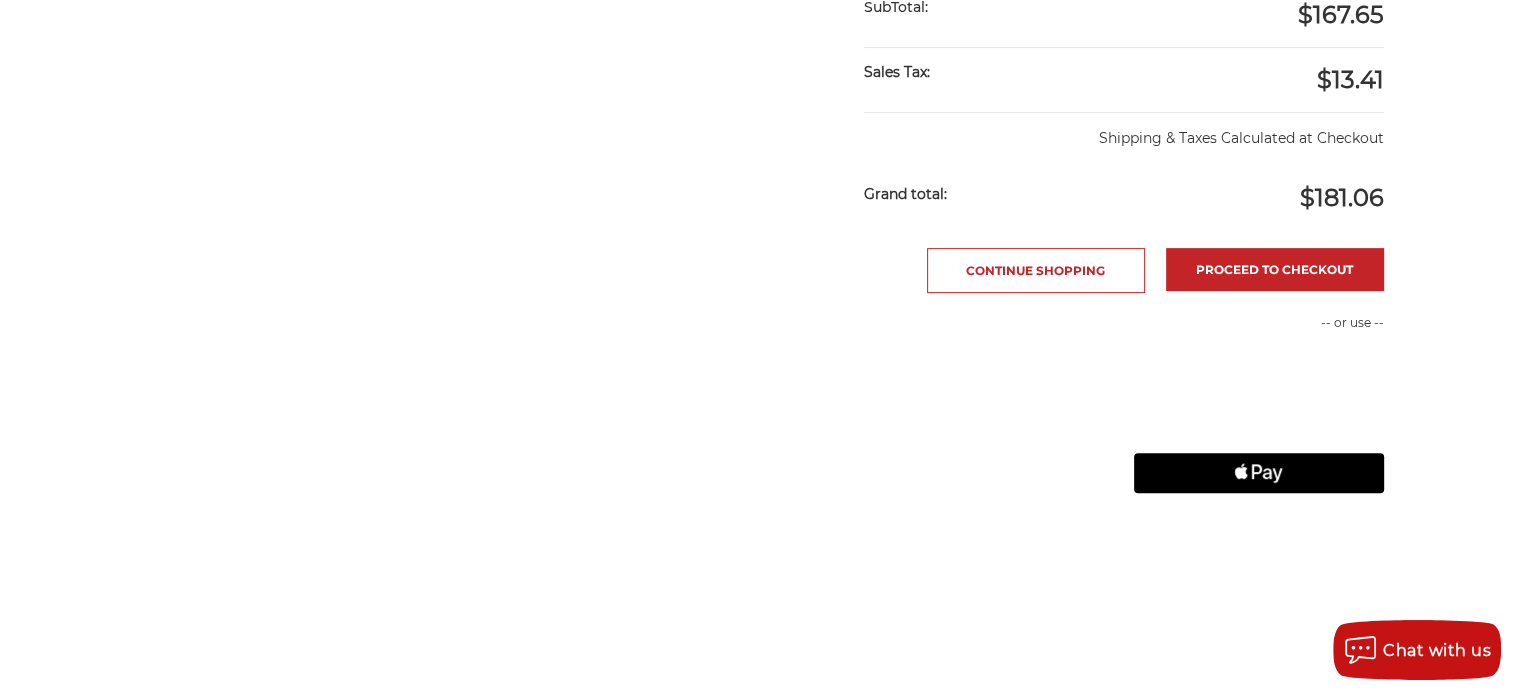 scroll, scrollTop: 800, scrollLeft: 0, axis: vertical 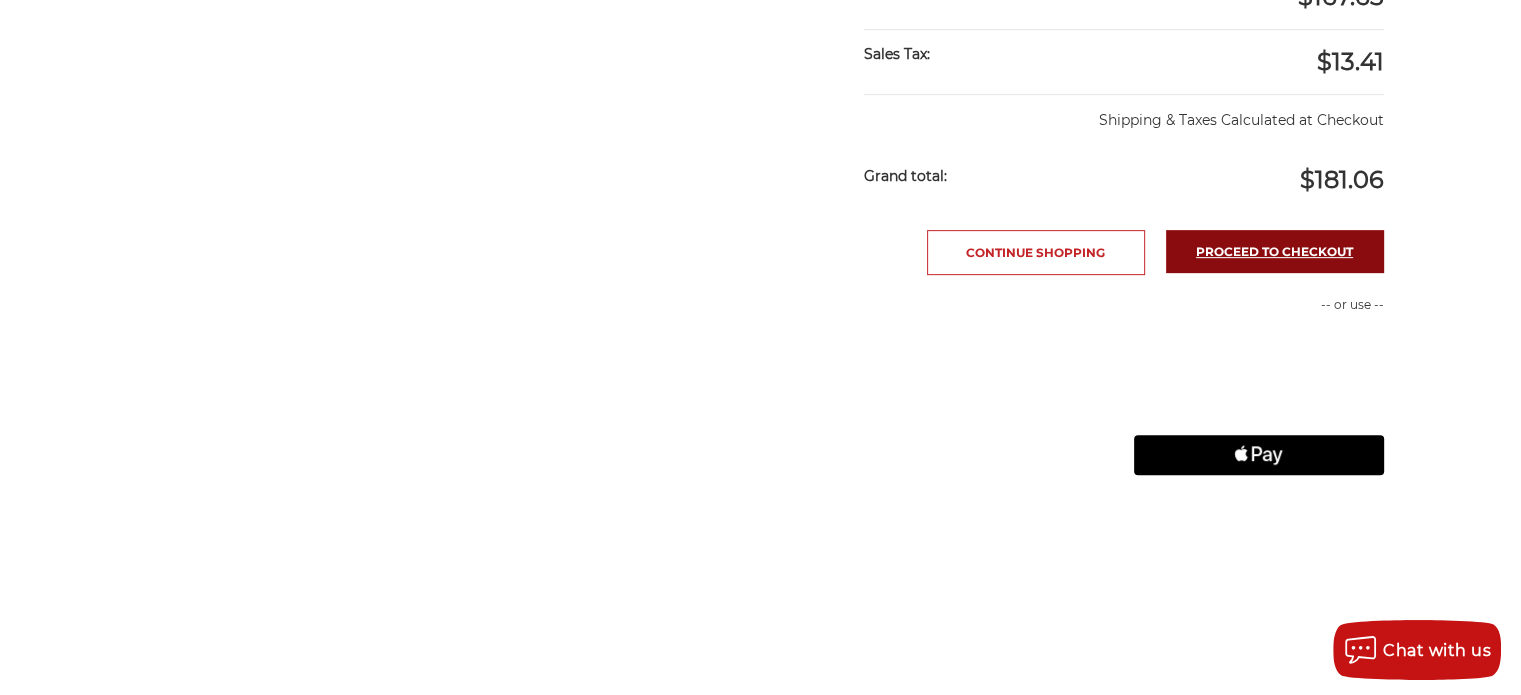click on "Proceed to checkout" at bounding box center [1275, 251] 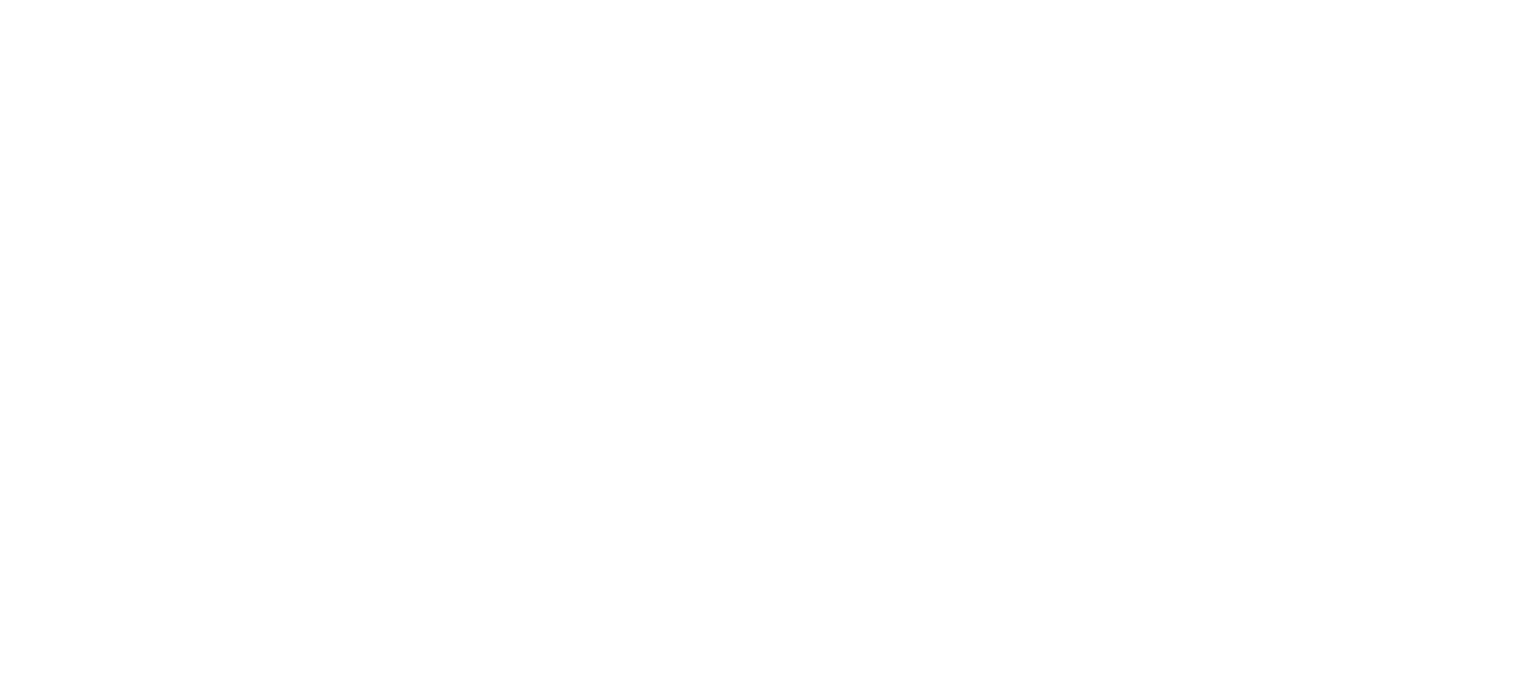 scroll, scrollTop: 0, scrollLeft: 0, axis: both 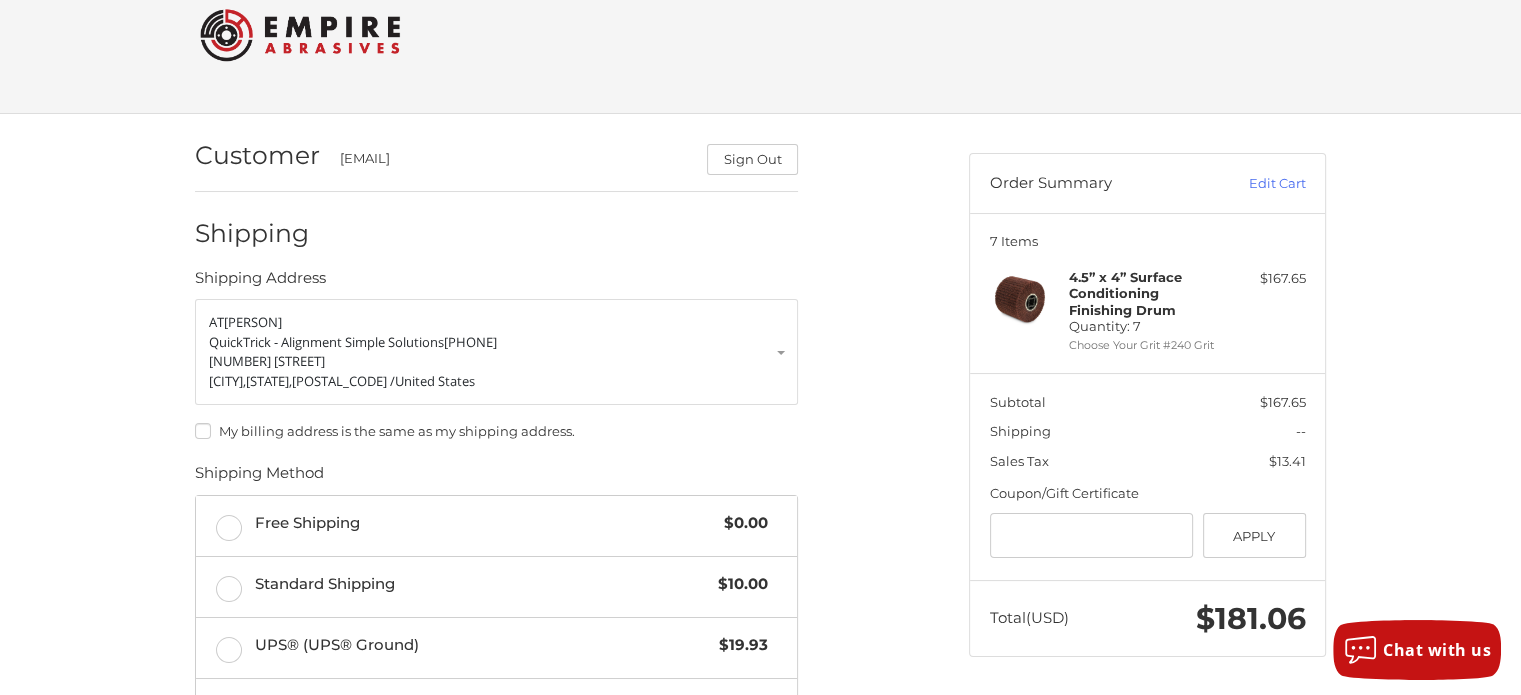 click on "Customer [EMAIL] Sign Out Shipping Shipping Address AT [PERSON] QuickTrick - Alignment Simple Solutions [PHONE] [NUMBER] [STREET] [CITY], [STATE], [POSTAL_CODE] / United States My billing address is the same as my shipping address. Shipping Method Free Shipping $0.00 Standard Shipping $10.00 UPS® (UPS® Ground) $19.93 UPS® (UPS 2nd Day Air®) 2 business days $28.66 UPS® (UPS Next Day Air®) 1 business day $47.87 Order Comments Order Comments Continue Billing Payment" at bounding box center [567, 635] 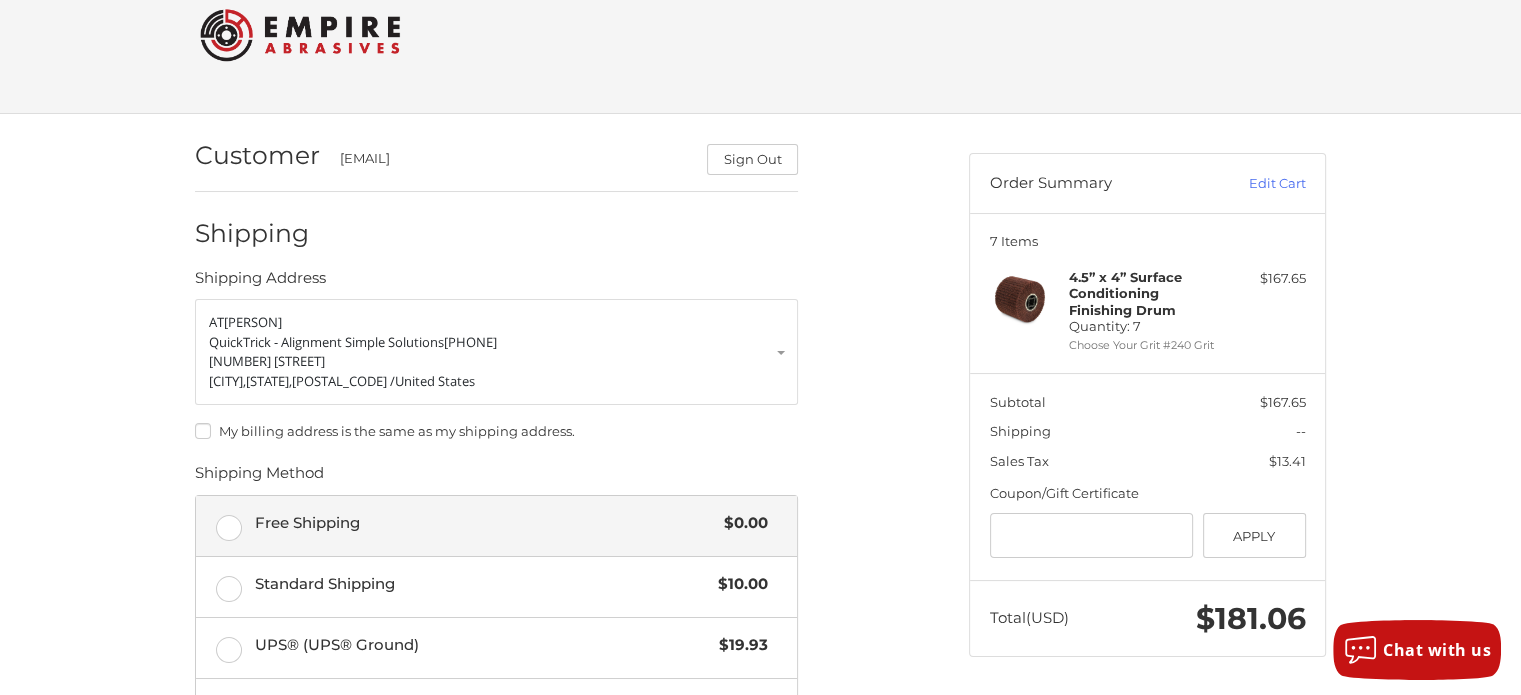 click on "Free Shipping $0.00" at bounding box center (496, 526) 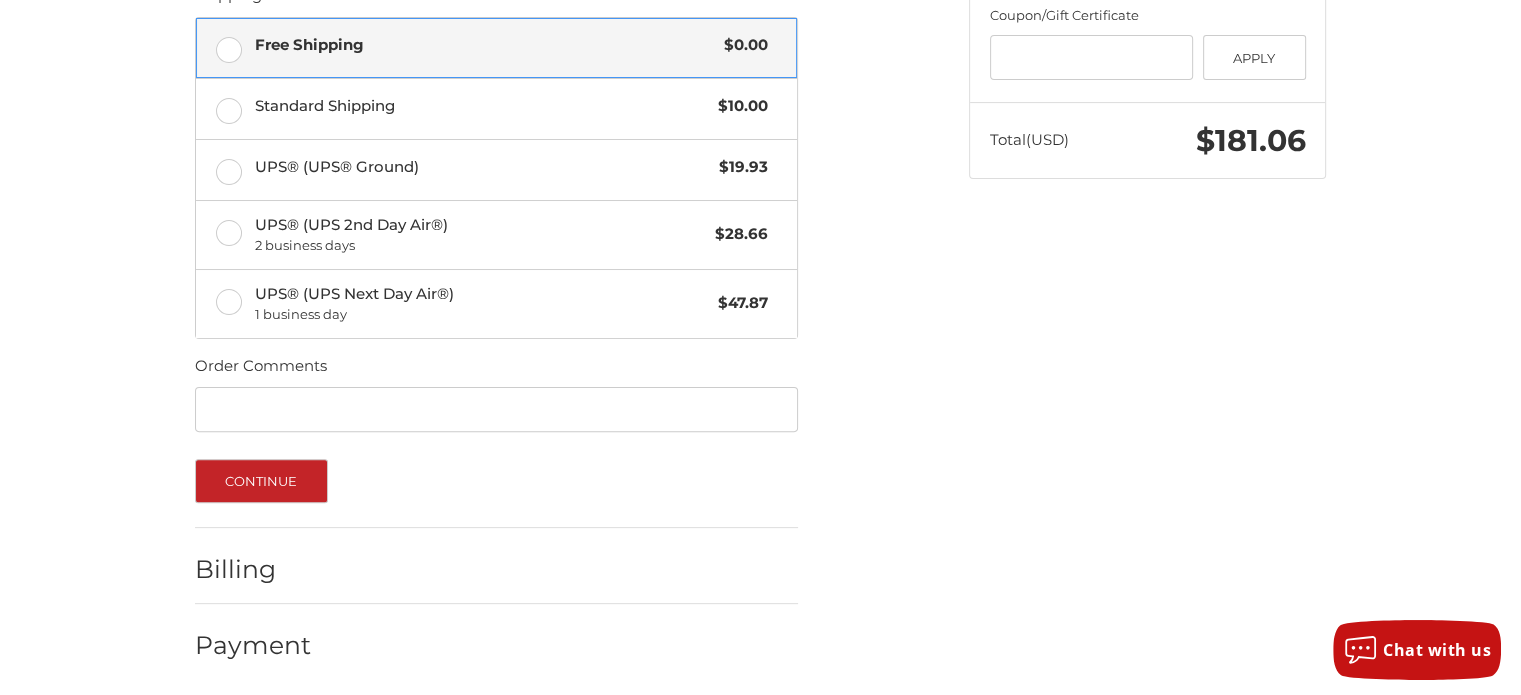 scroll, scrollTop: 522, scrollLeft: 0, axis: vertical 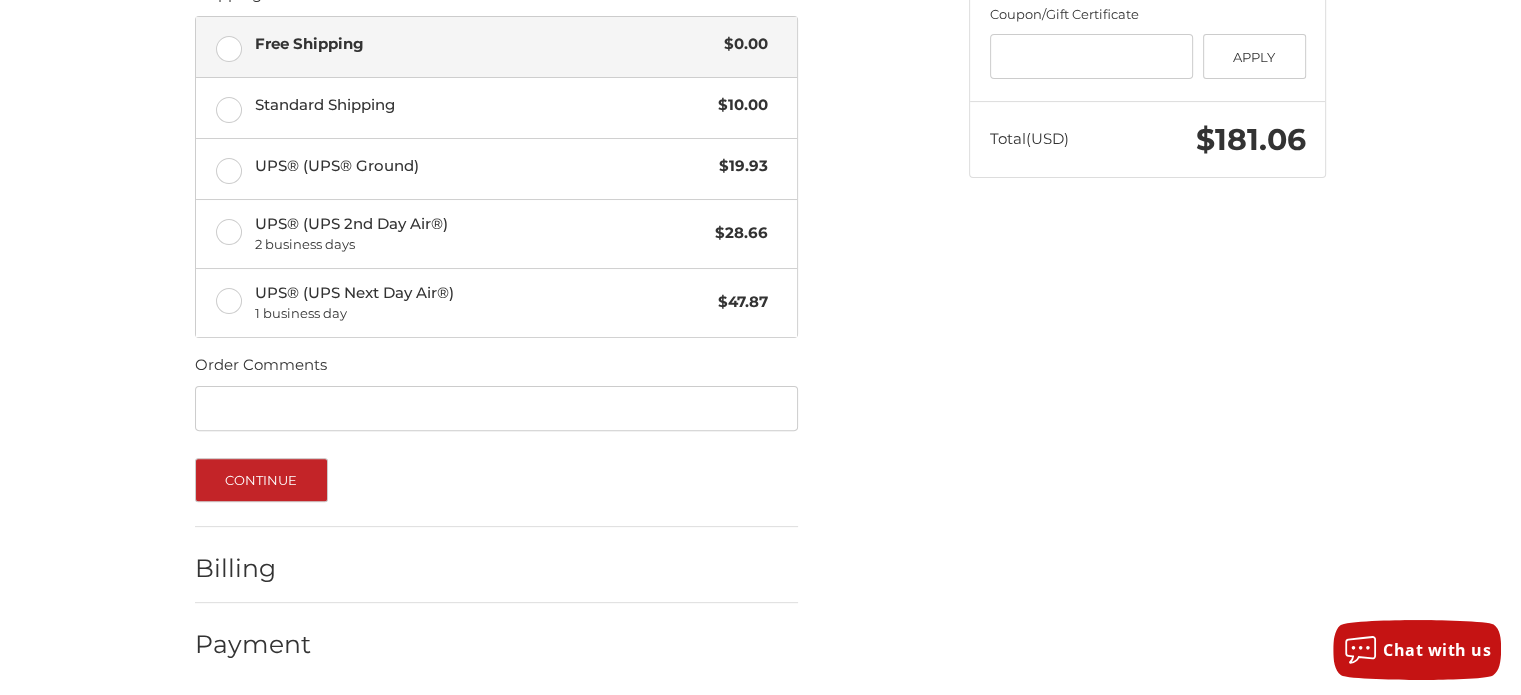 click on "Customer [EMAIL] Sign Out Shipping Shipping Address AT [PERSON] QuickTrick - Alignment Simple Solutions [PHONE] [NUMBER] [STREET] [CITY], [STATE], [POSTAL_CODE] / United States My billing address is the same as my shipping address. Shipping Method Free Shipping $0.00 Standard Shipping $10.00 UPS® (UPS® Ground) $19.93 UPS® (UPS 2nd Day Air®) 2 business days $28.66 UPS® (UPS Next Day Air®) 1 business day $47.87 Order Comments Order Comments Continue Billing Payment Order Summary Edit Cart 7 Items 4.5” x 4” Surface Conditioning Finishing Drum Quantity: 7 Choose Your Grit #240 Grit $167.65 Subtotal $167.65 Shipping Free Sales Tax $13.41 Coupon/Gift Certificate Gift Certificate or Coupon Code Apply Total (USD) $181.06" at bounding box center [761, 166] 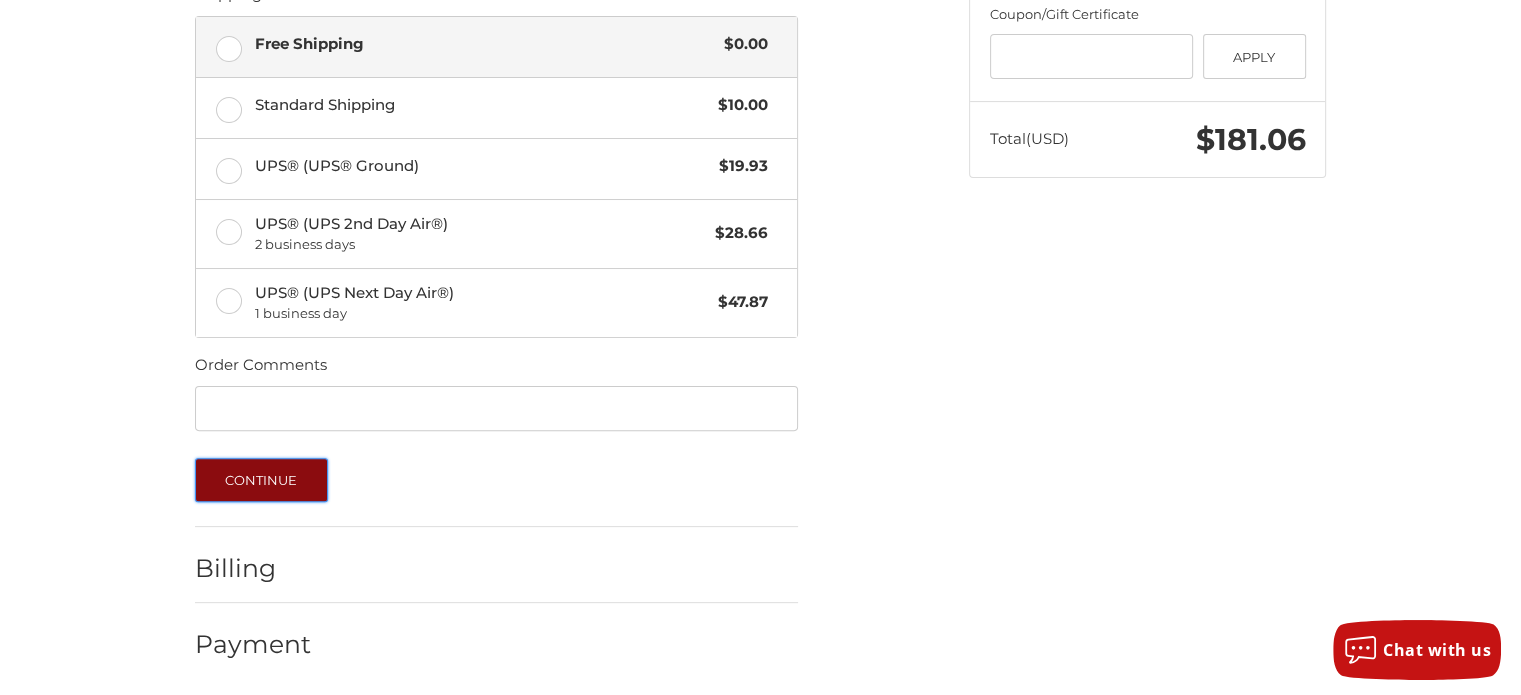 click on "Continue" at bounding box center [261, 480] 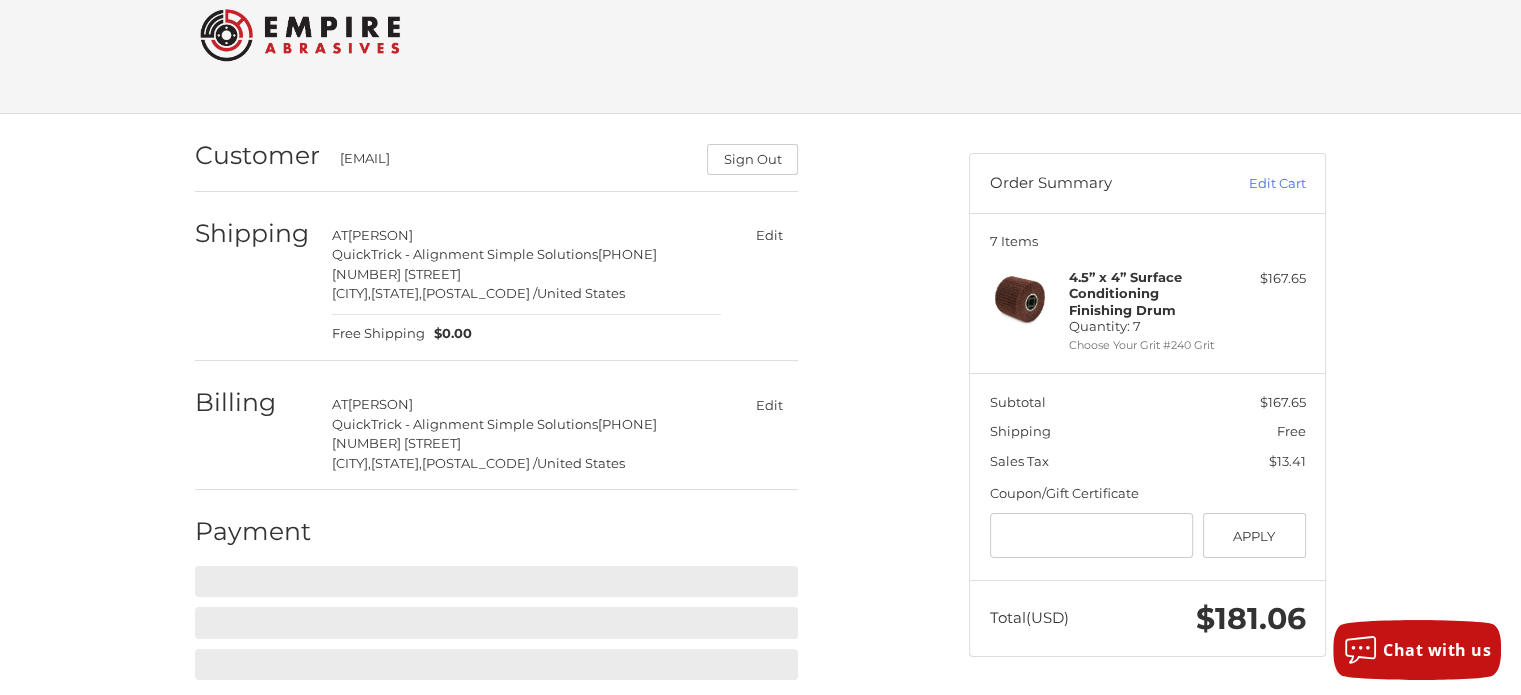 scroll, scrollTop: 56, scrollLeft: 0, axis: vertical 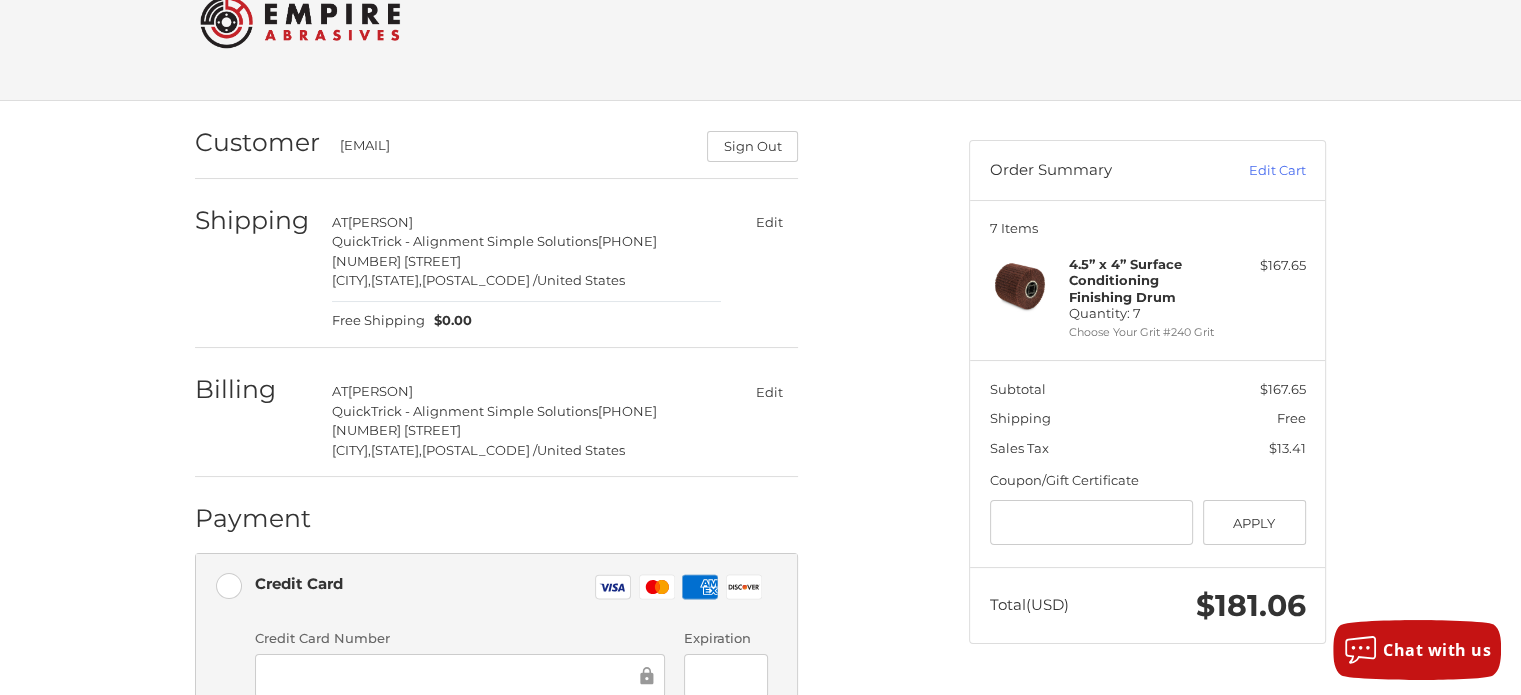 click on "Customer [EMAIL] Sign Out Shipping AT [PERSON] QuickTrick - Alignment Simple Solutions [PHONE] [NUMBER] [STREET] [CITY], [STATE], [POSTAL_CODE] / United States Free Shipping $0.00 Edit Billing AT [PERSON] QuickTrick - Alignment Simple Solutions [PHONE] [NUMBER] [STREET] [CITY], [STATE], [POSTAL_CODE] / United States Edit Payment Payment Methods Credit Card Credit Card Visa Master Amex Discover Credit card Credit Card Number Expiration Name on Card CVV Payment Storage Options Save this card for future transactions Pay Later Redeemable Payments Coupon/Gift Certificate Gift Certificate or Coupon Code Apply Place Order" at bounding box center (535, 591) 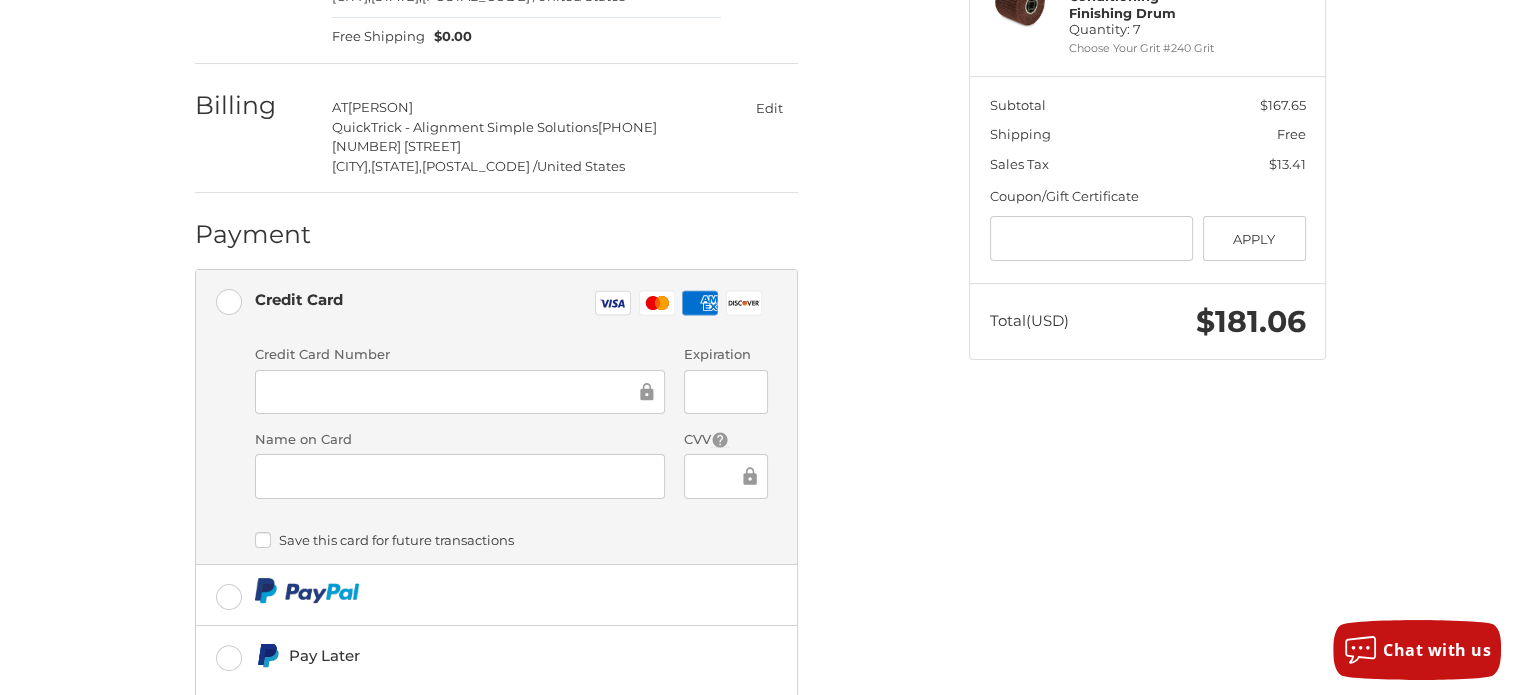 scroll, scrollTop: 356, scrollLeft: 0, axis: vertical 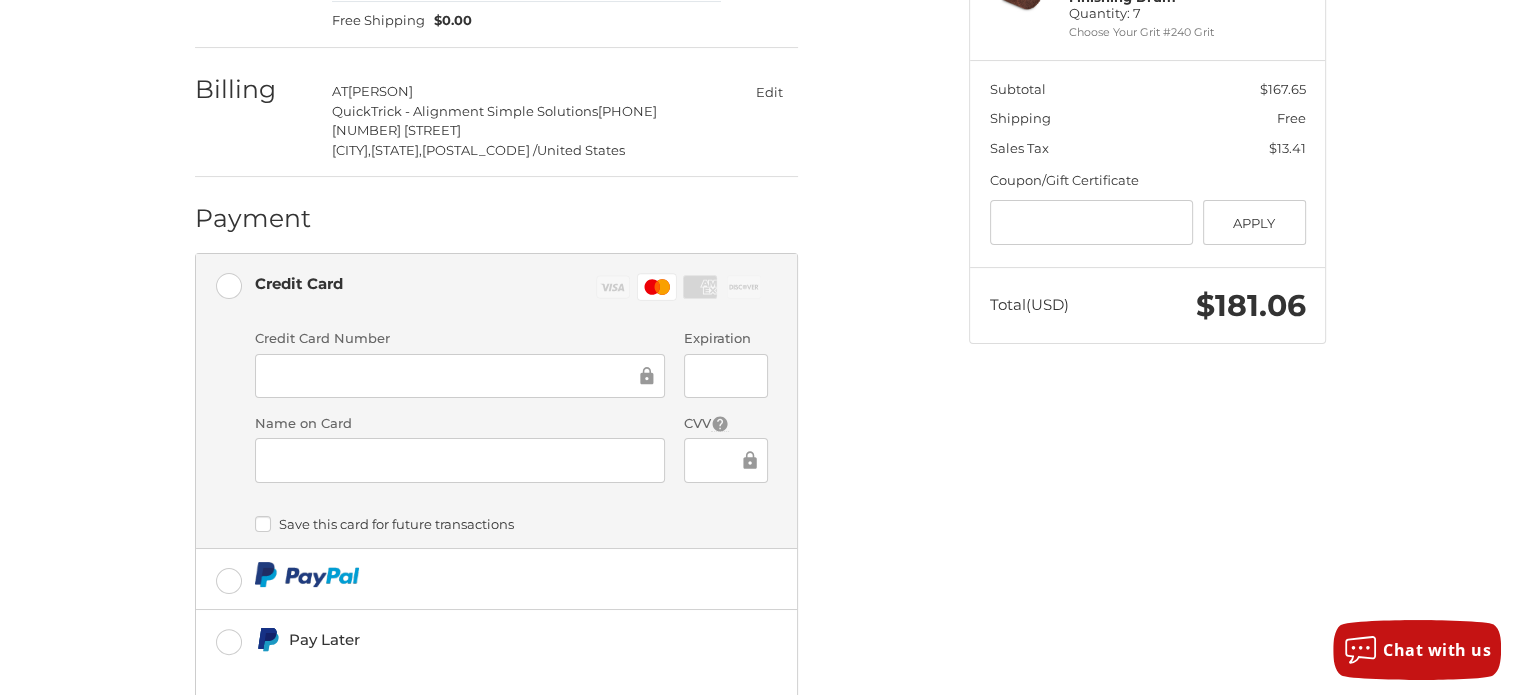 click on "Customer [EMAIL] Sign Out Shipping AT [PERSON] QuickTrick - Alignment Simple Solutions [PHONE] [NUMBER] [STREET] [CITY], [STATE], [POSTAL_CODE] / United States Free Shipping $0.00 Edit Billing AT [PERSON] QuickTrick - Alignment Simple Solutions [PHONE] [NUMBER] [STREET] [CITY], [STATE], [POSTAL_CODE] / United States Edit Payment Payment Methods Credit Card Credit Card Visa Master Amex Discover Credit card Credit Card Number Expiration Name on Card CVV Payment Storage Options Save this card for future transactions Pay Later Redeemable Payments Coupon/Gift Certificate Gift Certificate or Coupon Code Apply Place Order Order Summary Edit Cart 7 Items 4.5” x 4” Surface Conditioning Finishing Drum Quantity: 7 Choose Your Grit #240 Grit $167.65 Subtotal $167.65 Shipping Free Sales Tax $13.41 Coupon/Gift Certificate Gift Certificate or Coupon Code Apply Total (USD) $181.06" at bounding box center (761, 313) 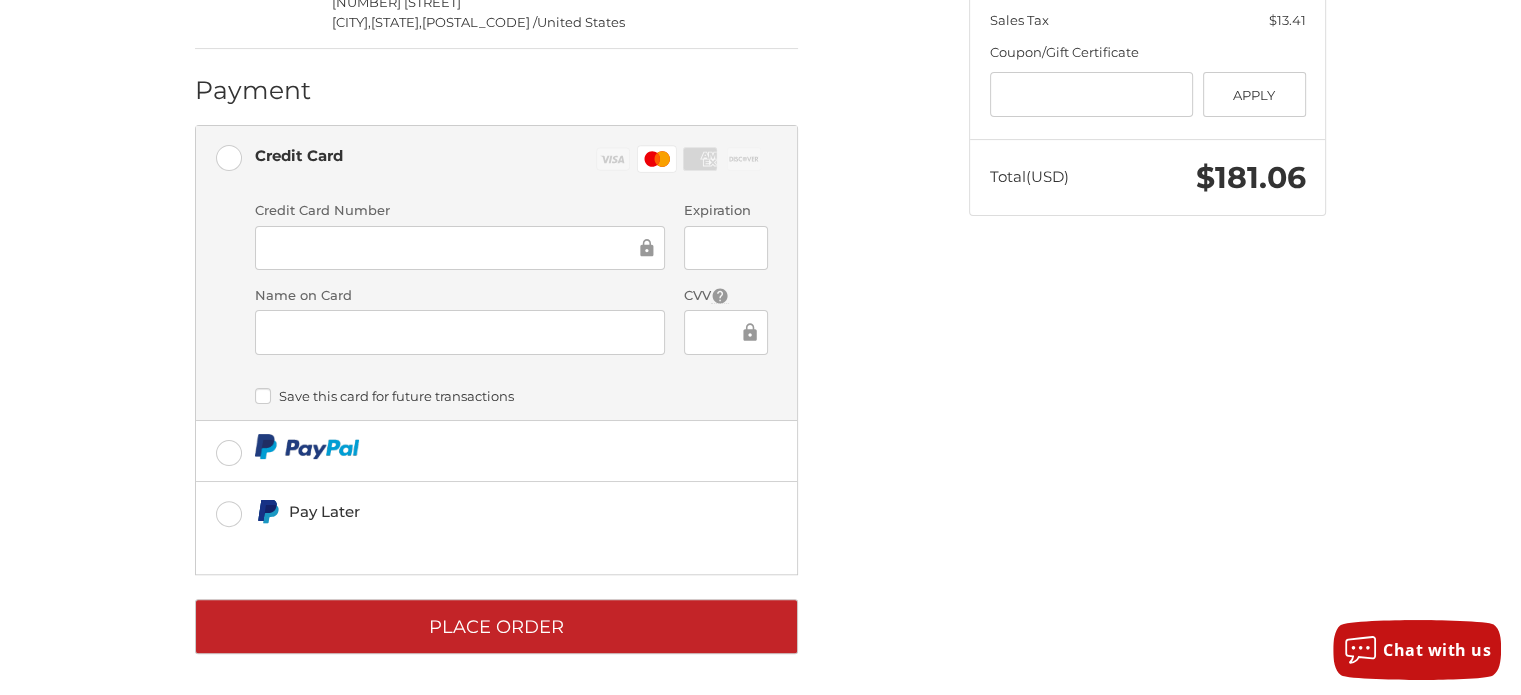 scroll, scrollTop: 485, scrollLeft: 0, axis: vertical 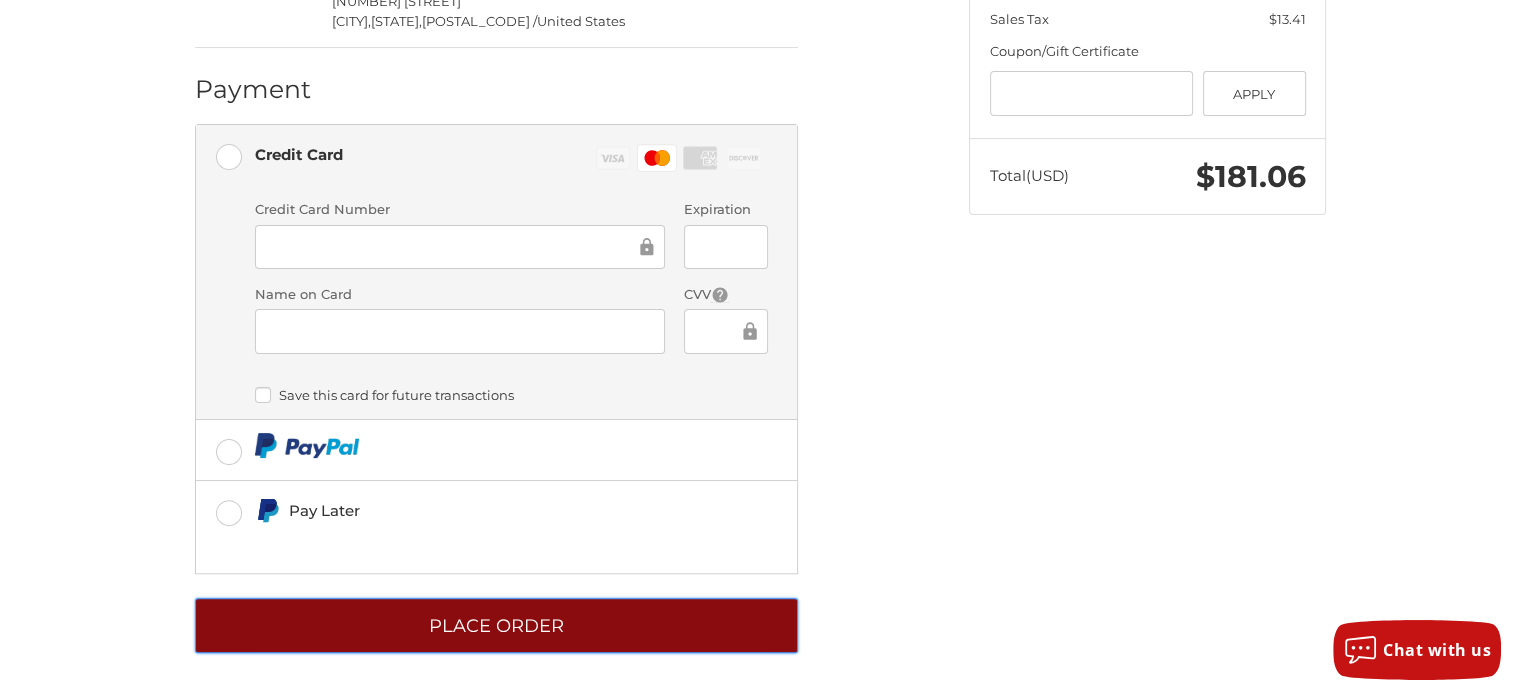 click on "Place Order" at bounding box center (496, 625) 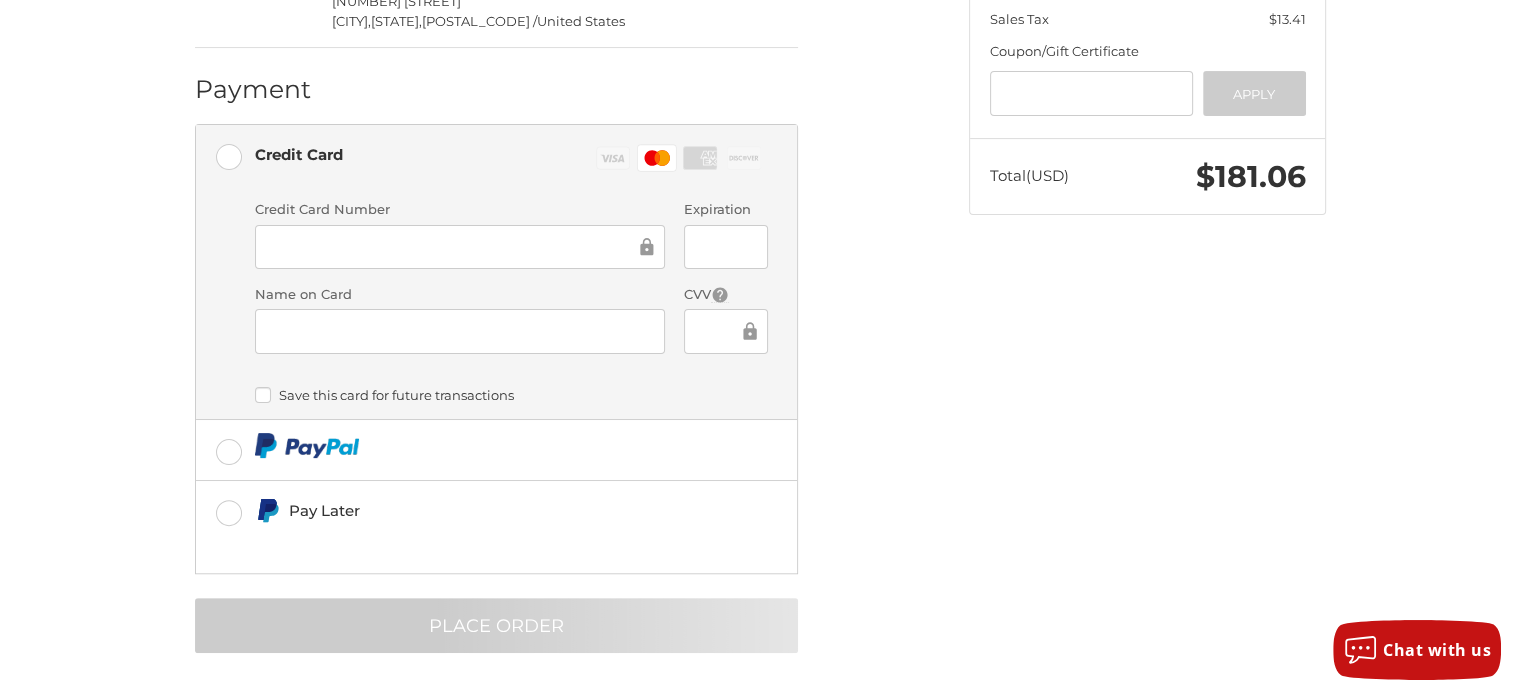 scroll, scrollTop: 19, scrollLeft: 0, axis: vertical 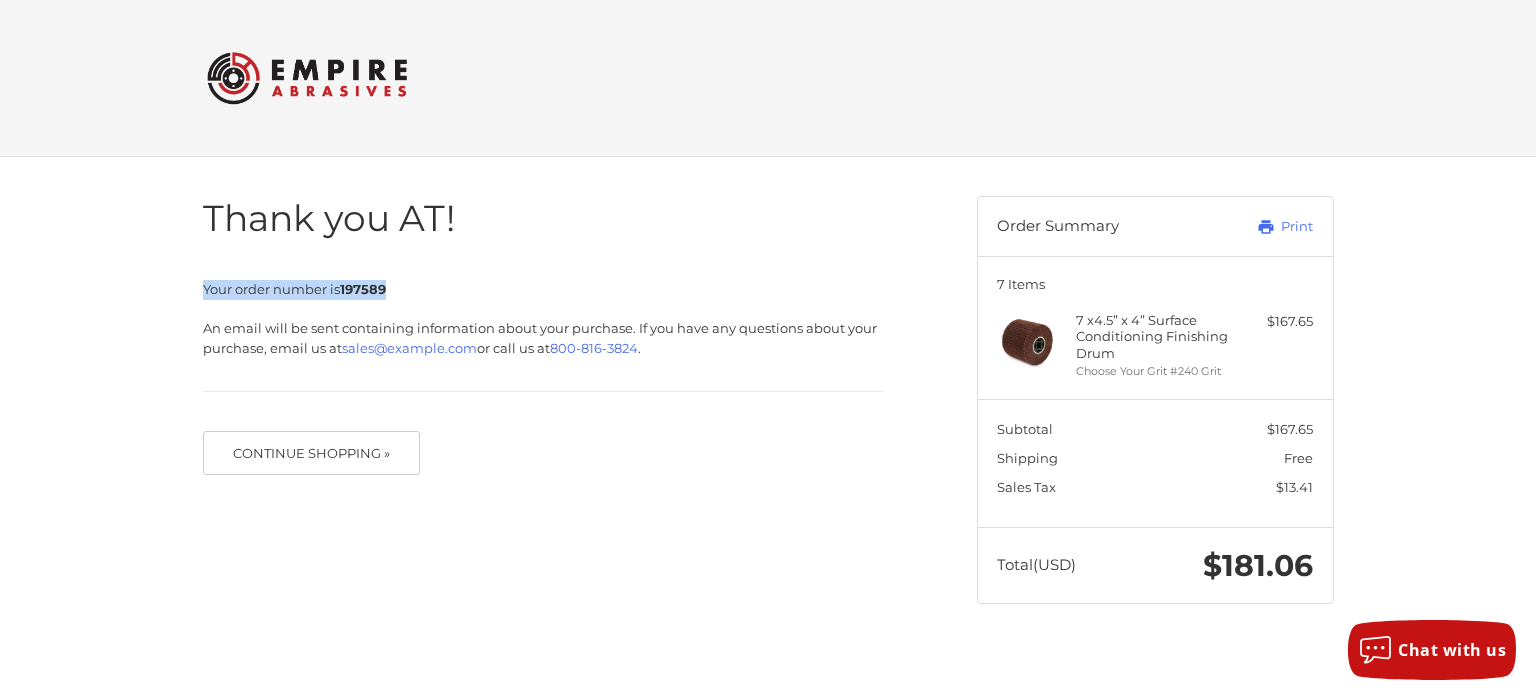 drag, startPoint x: 204, startPoint y: 287, endPoint x: 388, endPoint y: 297, distance: 184.27155 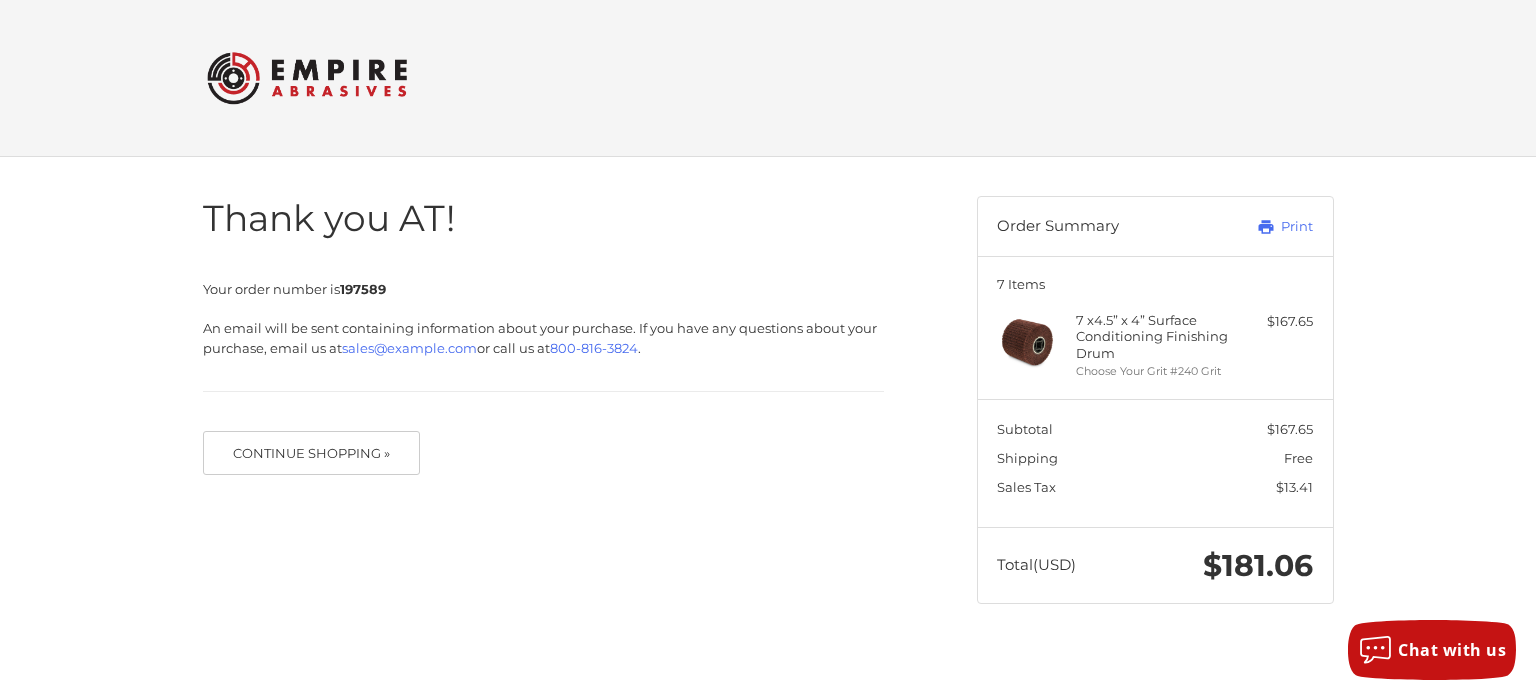 click on "Continue Shopping »" at bounding box center [543, 463] 